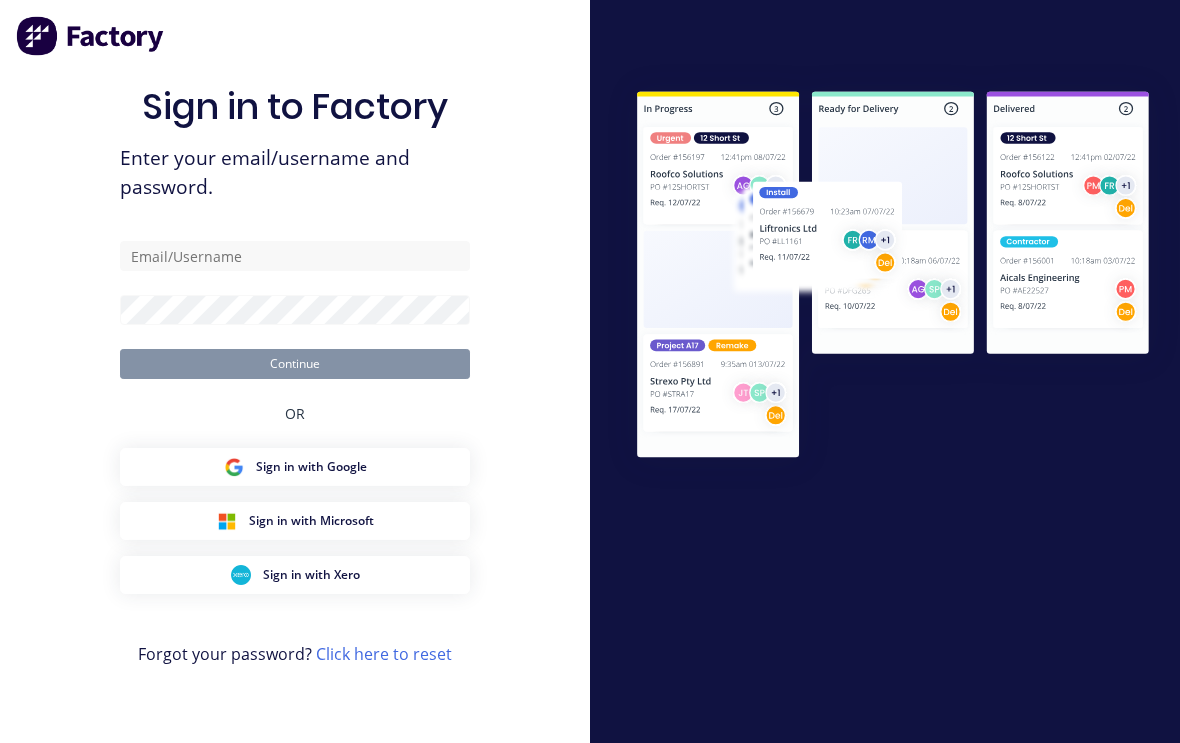 scroll, scrollTop: 34, scrollLeft: 0, axis: vertical 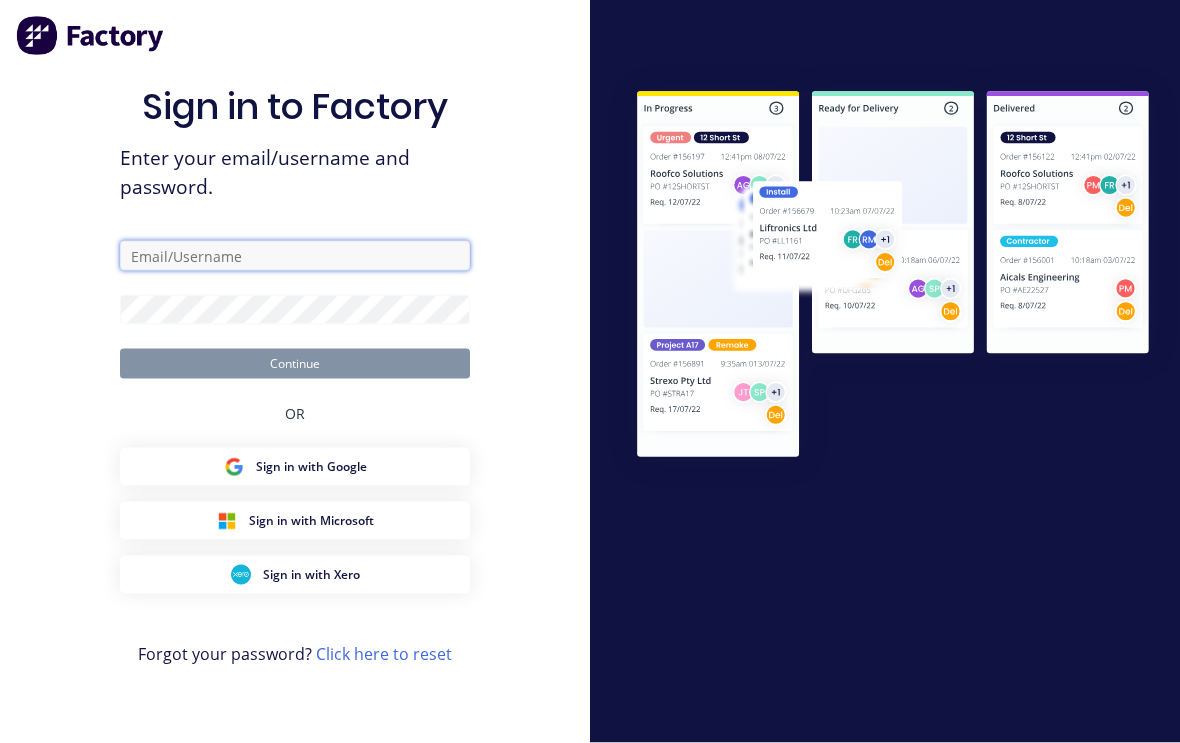type on "[USERNAME]@[DOMAIN]" 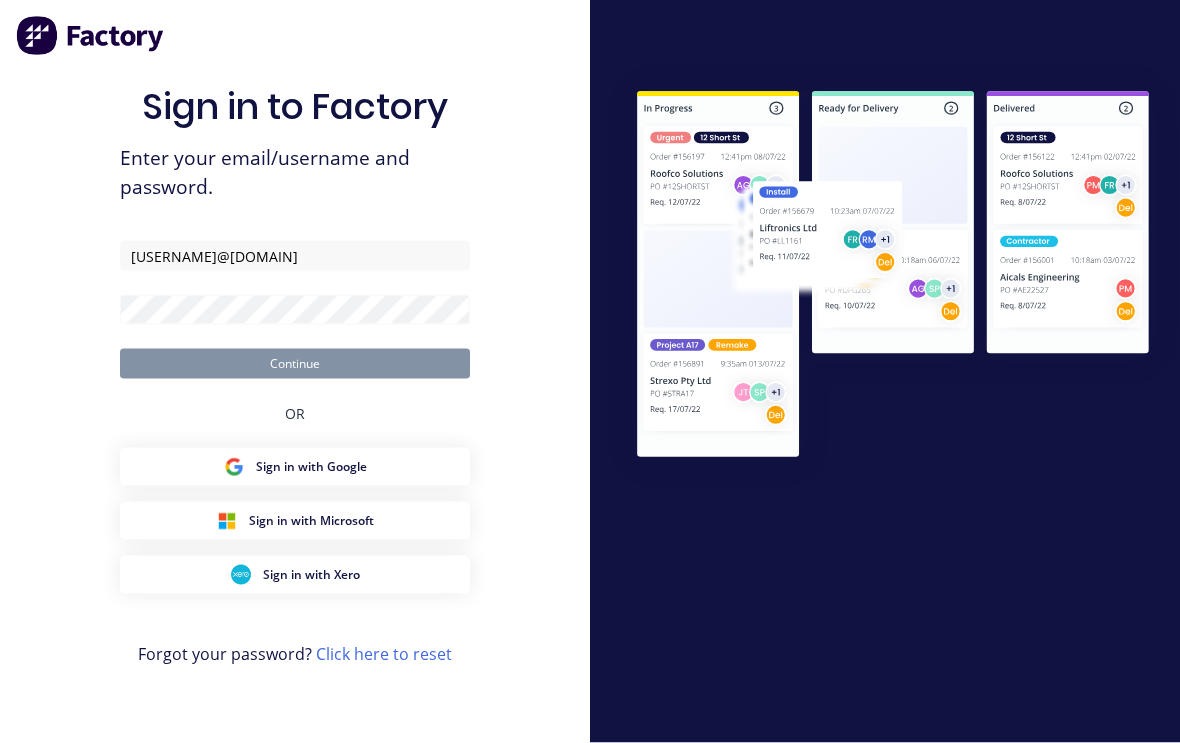 click on "Continue" at bounding box center (295, 364) 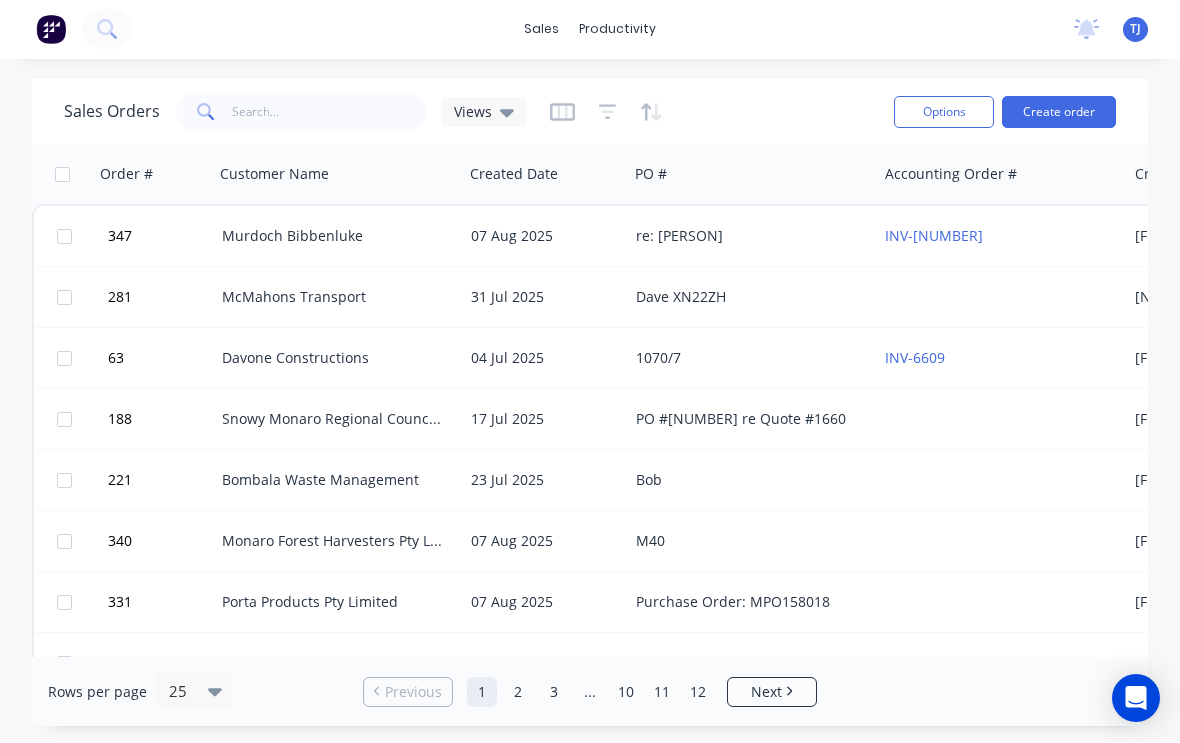 click on "Create order" at bounding box center (1059, 113) 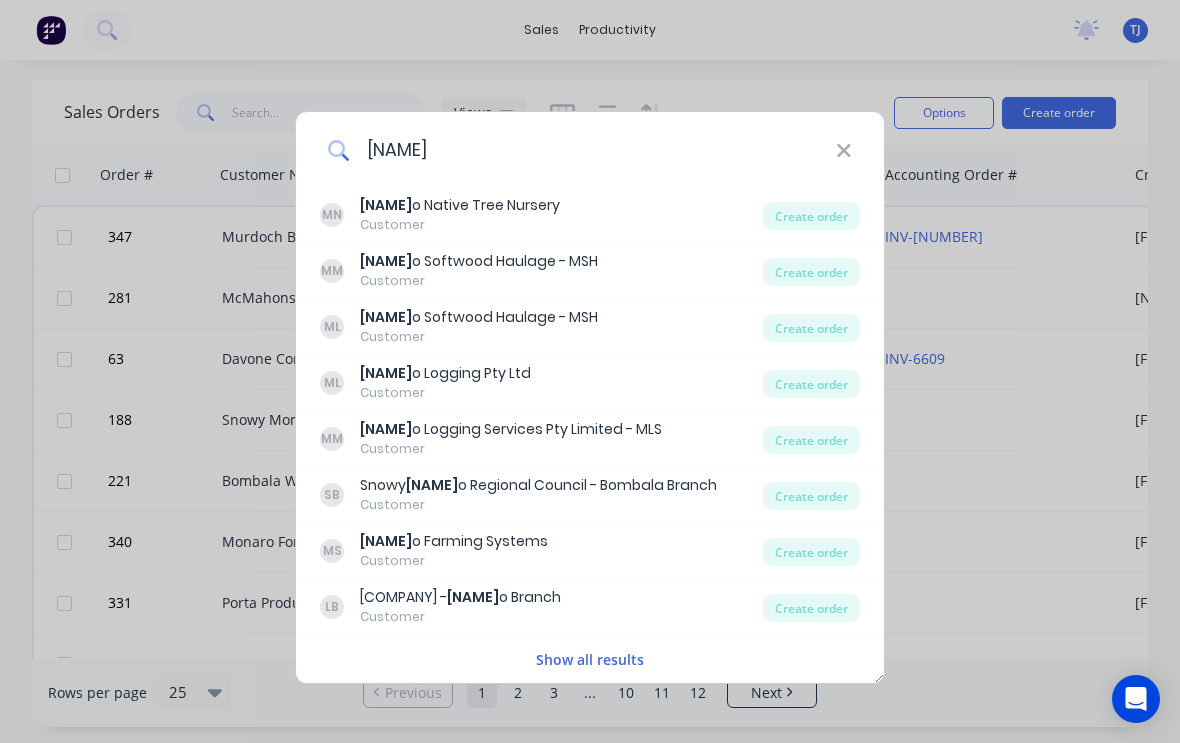 type on "[NAME]" 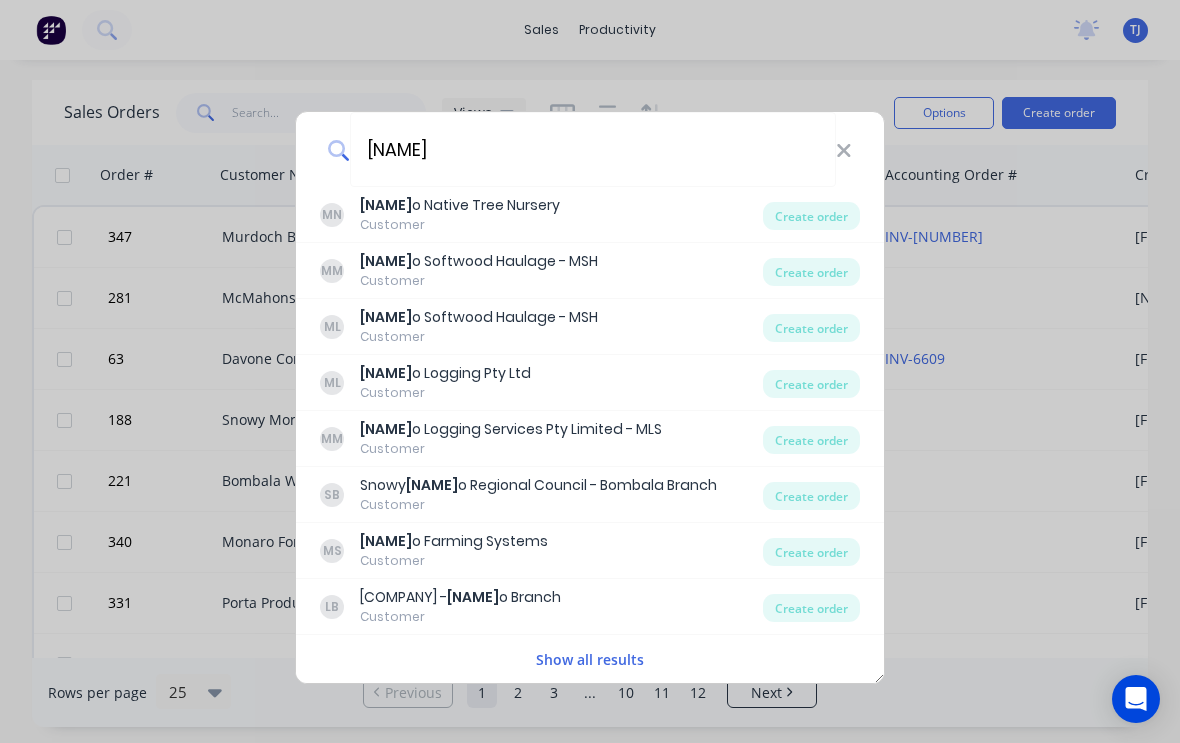 click on "Create order" at bounding box center (811, 328) 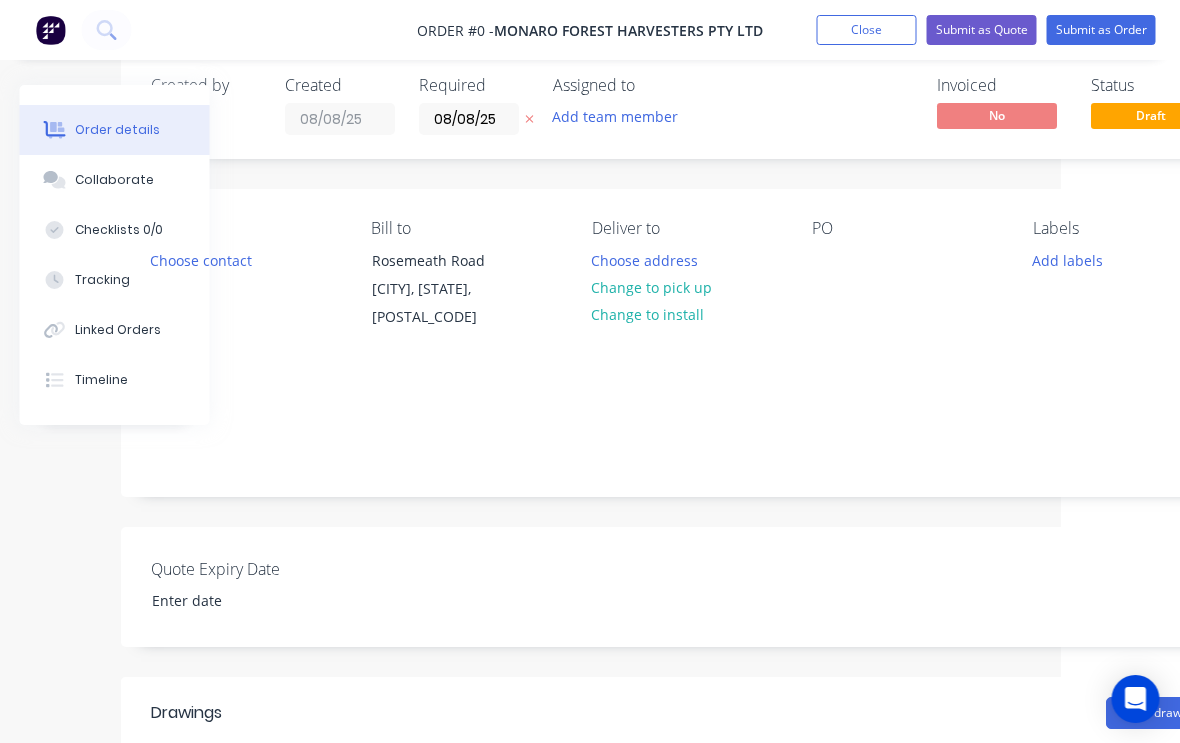 scroll, scrollTop: 33, scrollLeft: 117, axis: both 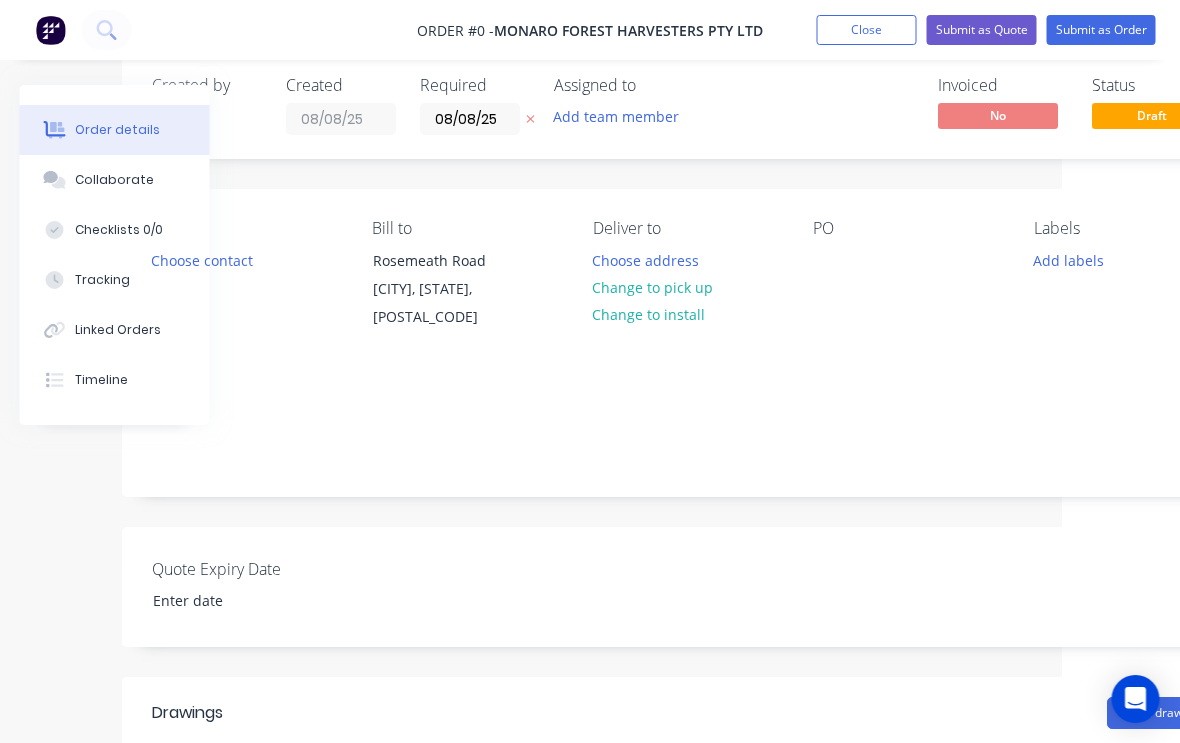 click on "Change to pick up" at bounding box center (654, 287) 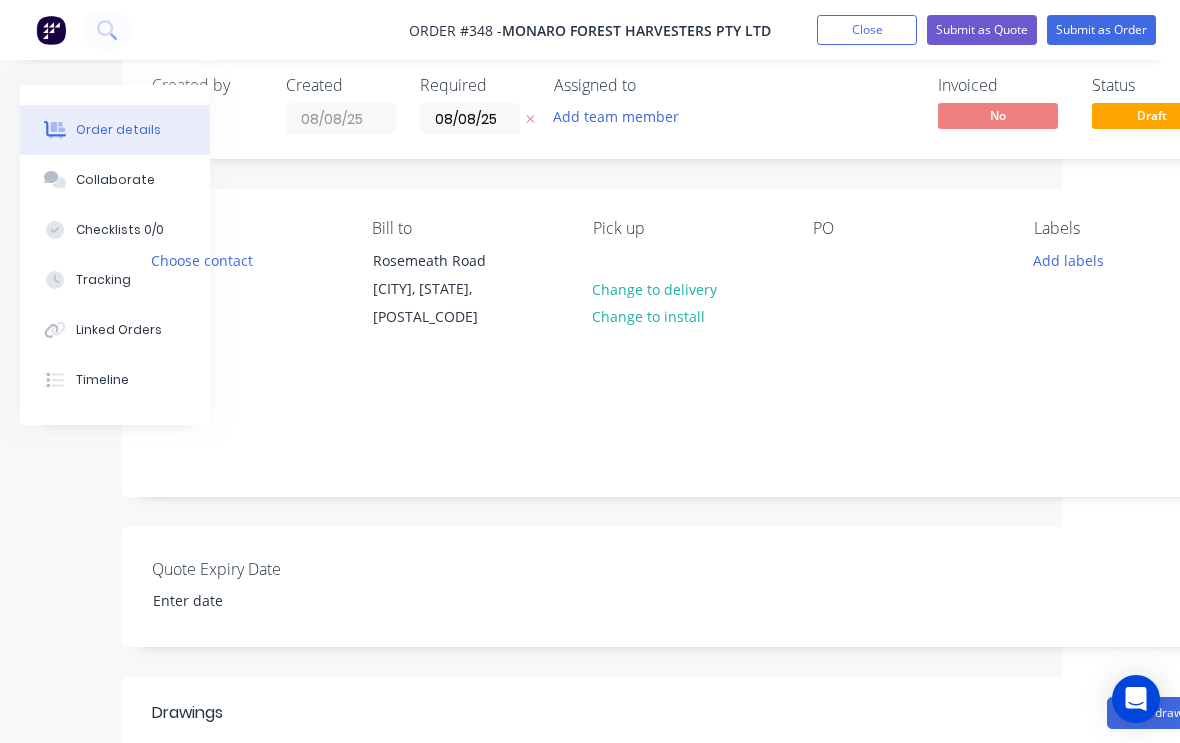 click on "PO" at bounding box center (907, 275) 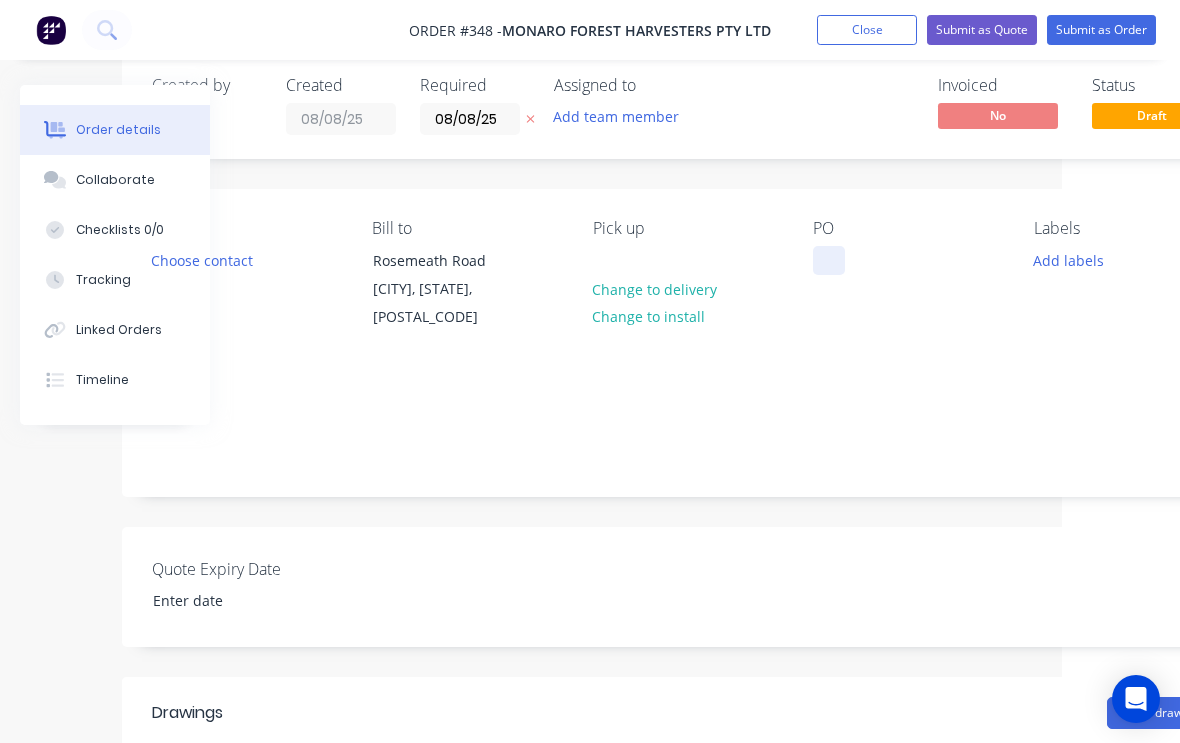 click at bounding box center (829, 260) 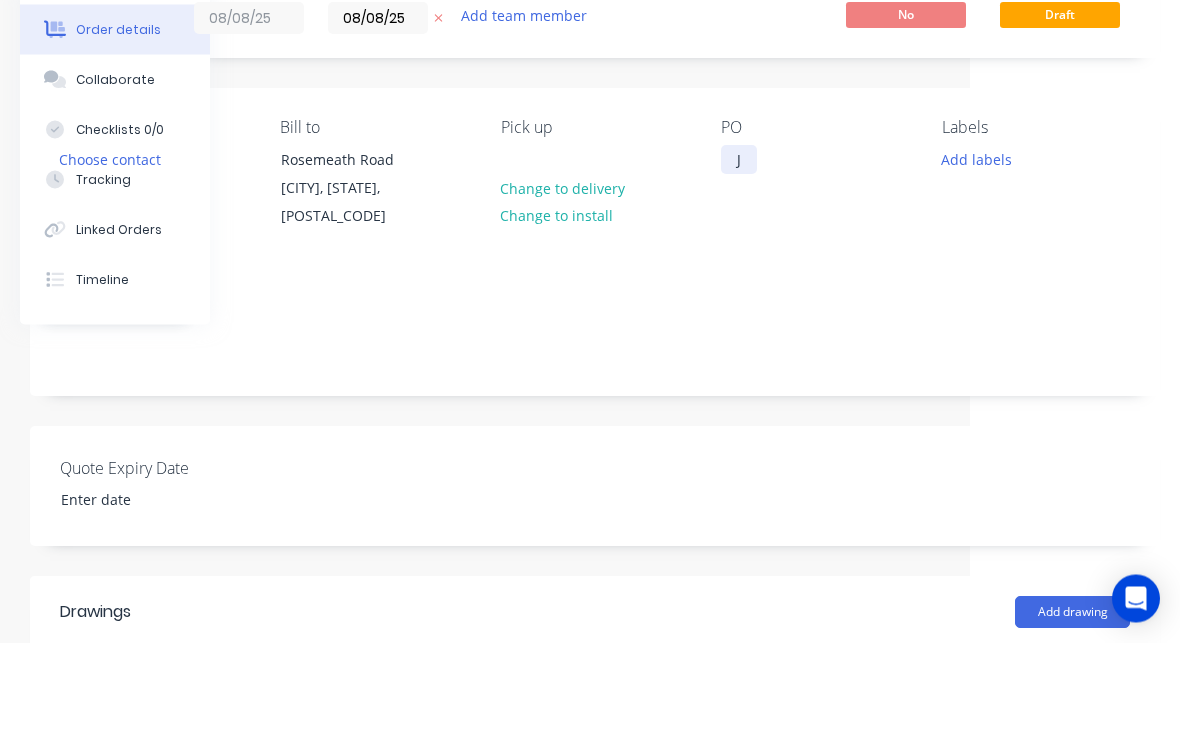 type 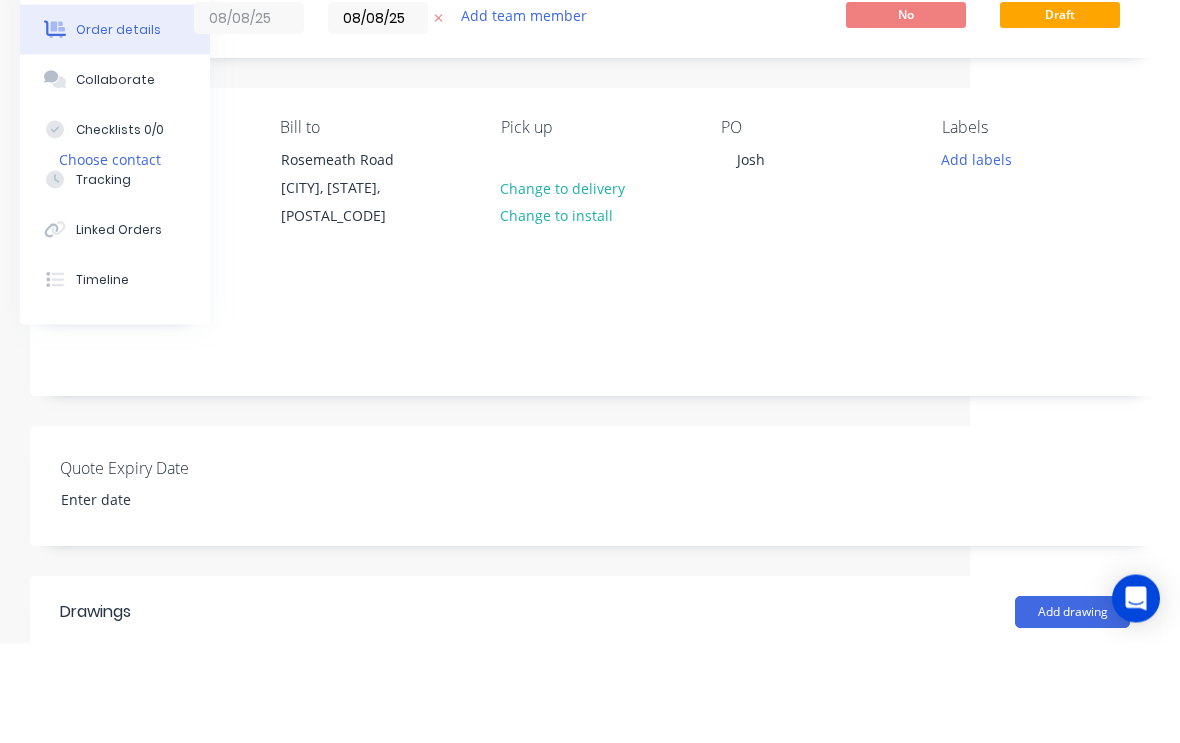 scroll, scrollTop: 134, scrollLeft: 210, axis: both 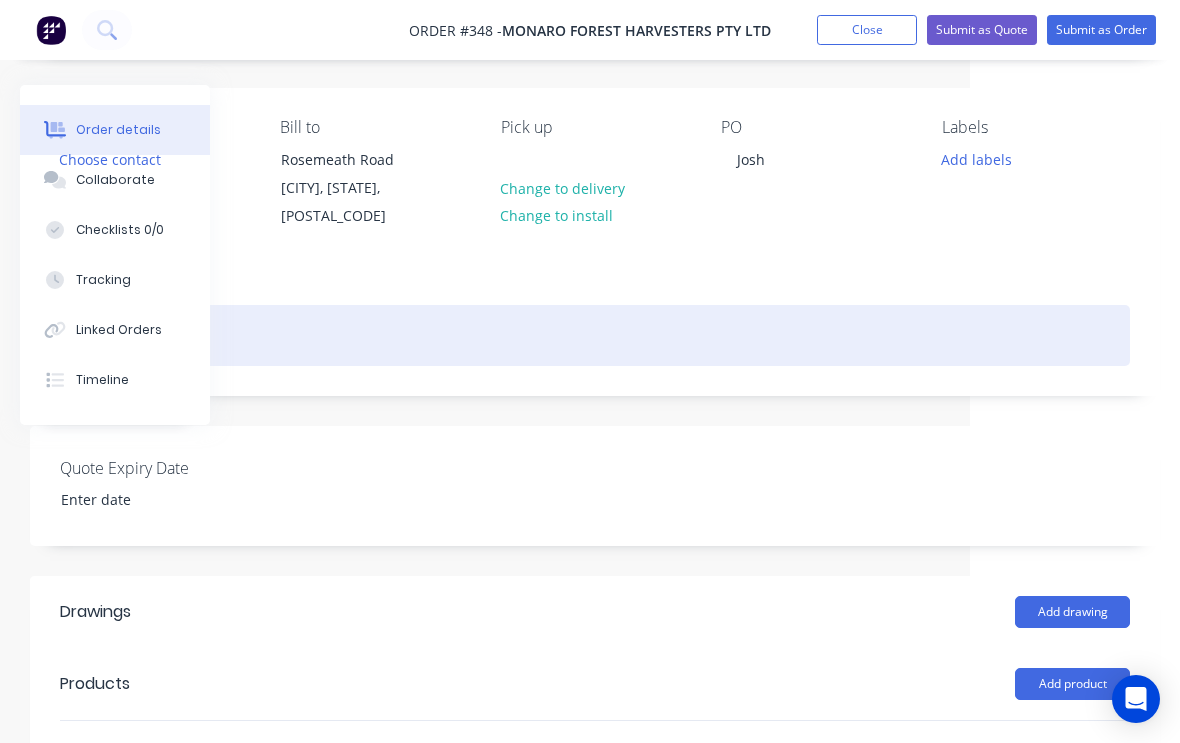 click at bounding box center [595, 335] 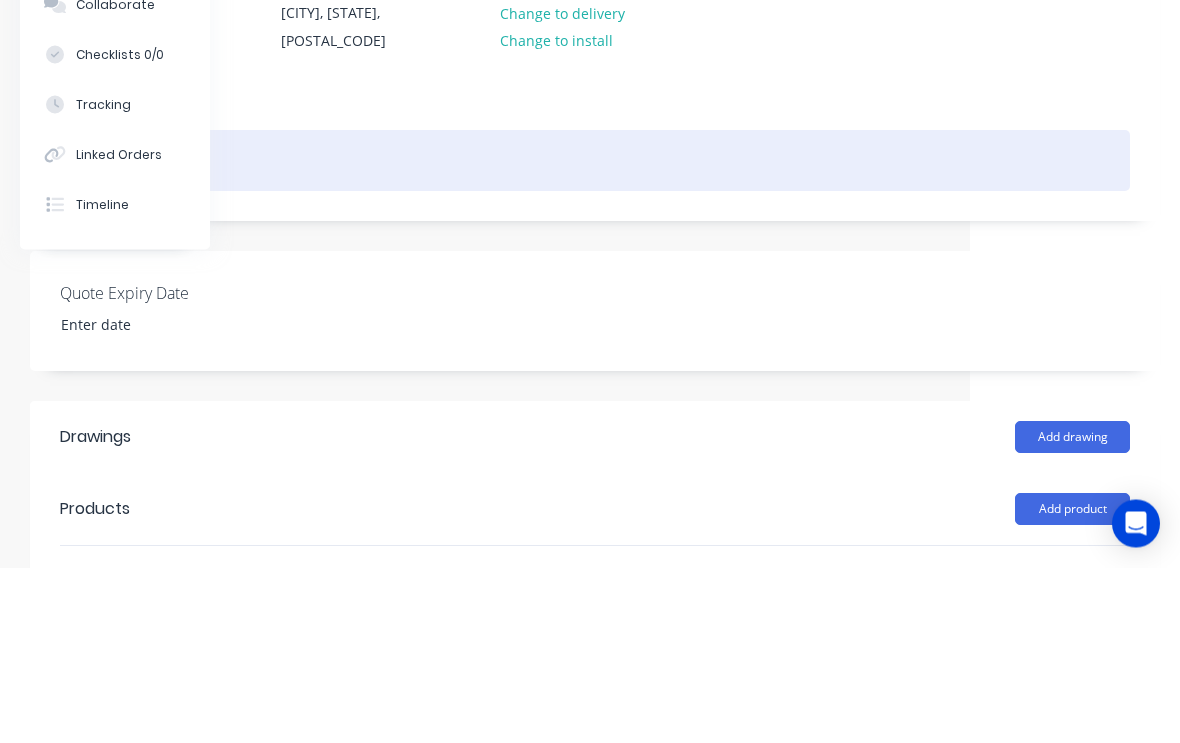 type 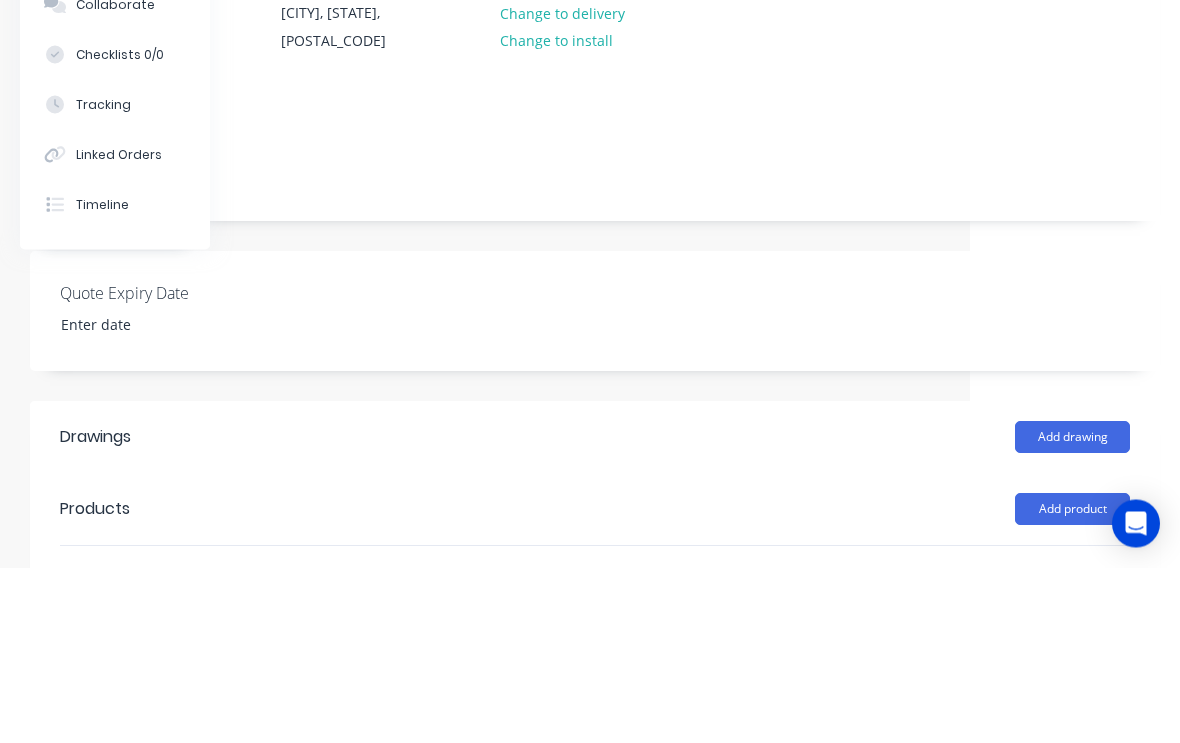 scroll, scrollTop: 309, scrollLeft: 210, axis: both 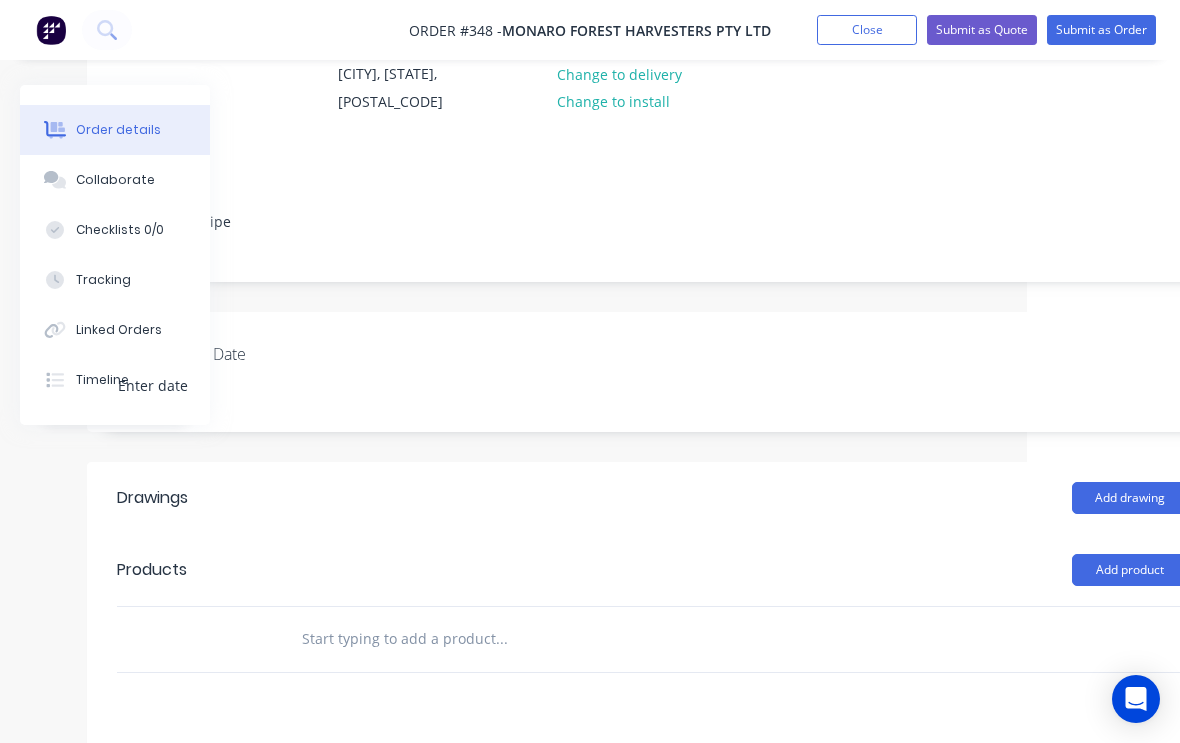 click at bounding box center [501, 639] 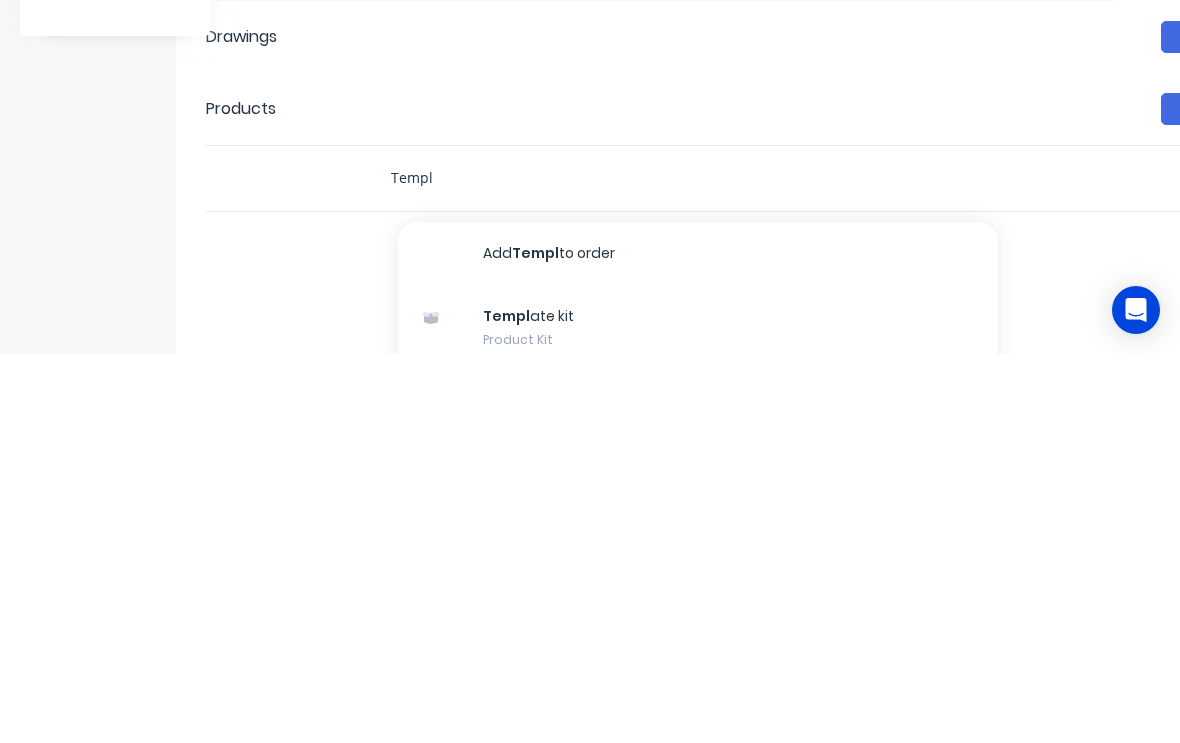 type on "Templ" 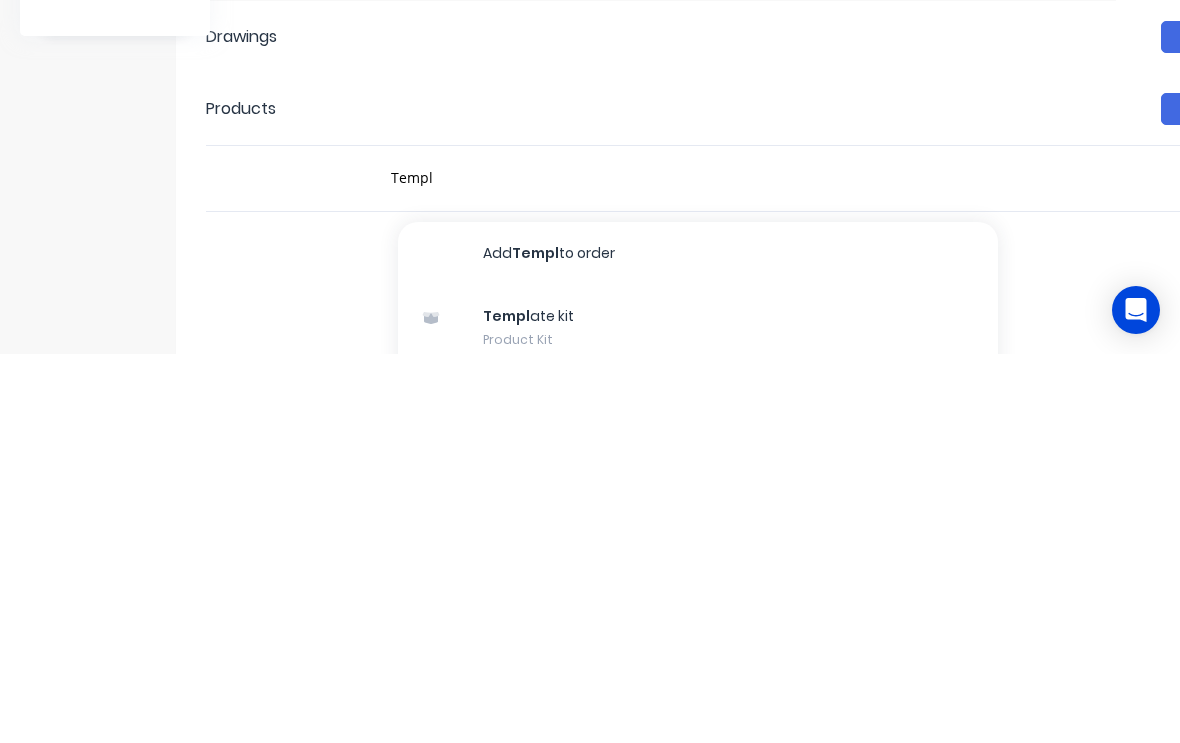 click on "Templ ate kit Product Kit" at bounding box center [698, 717] 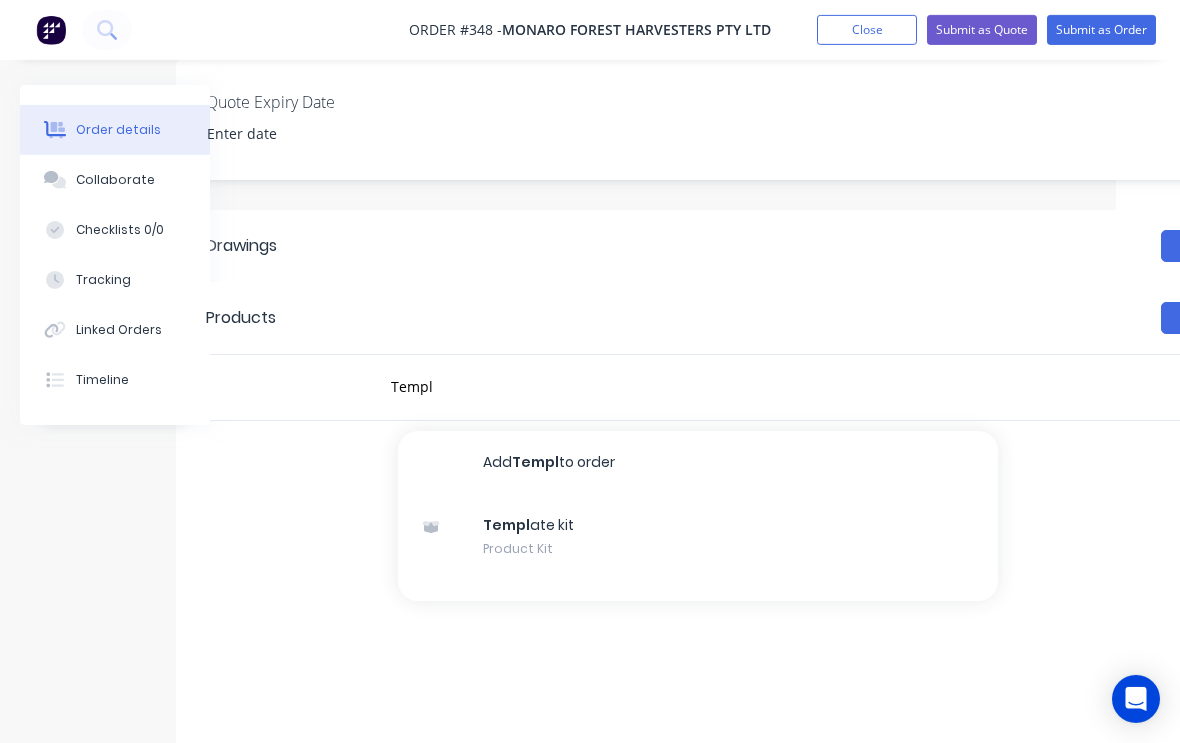 type 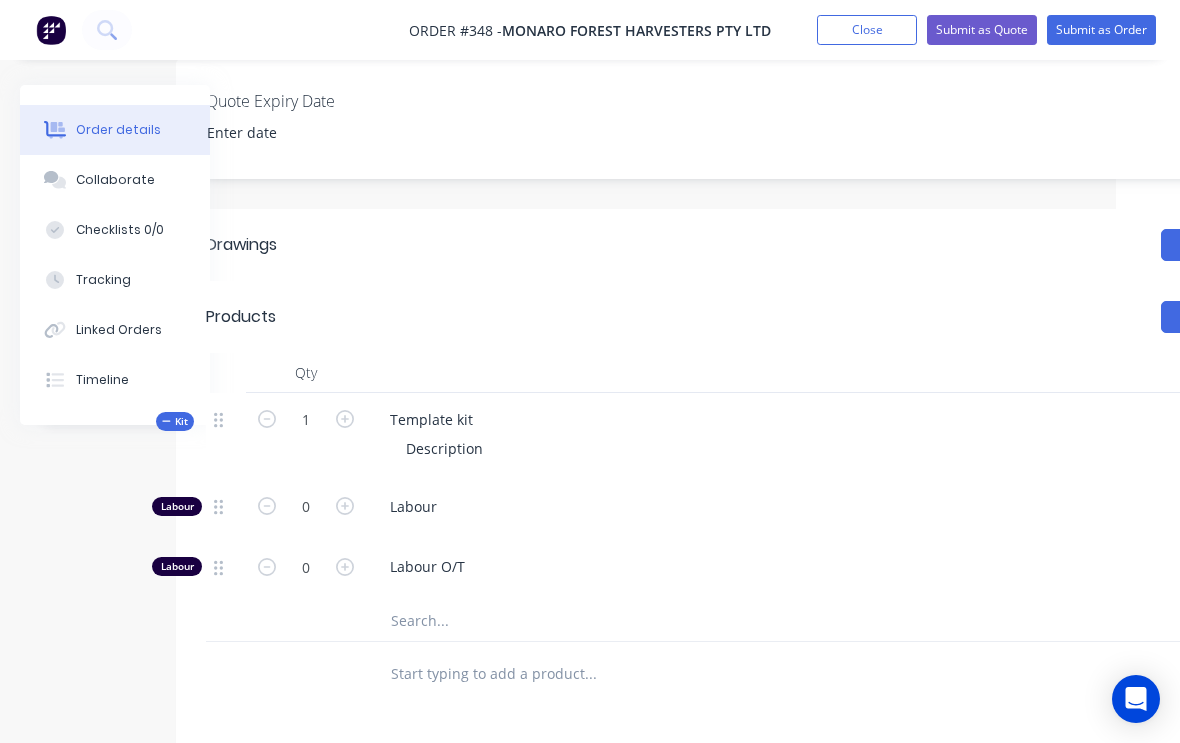 click on "Template kit Description" at bounding box center (766, 436) 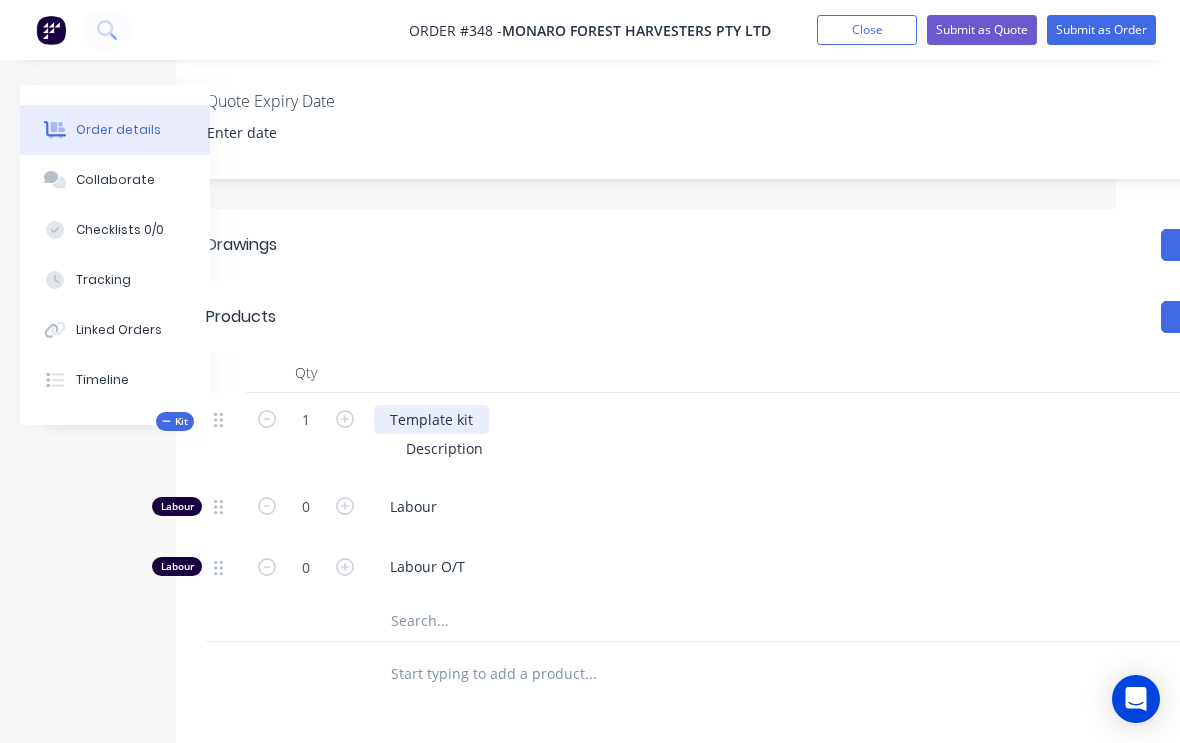 click on "Template kit" at bounding box center (431, 419) 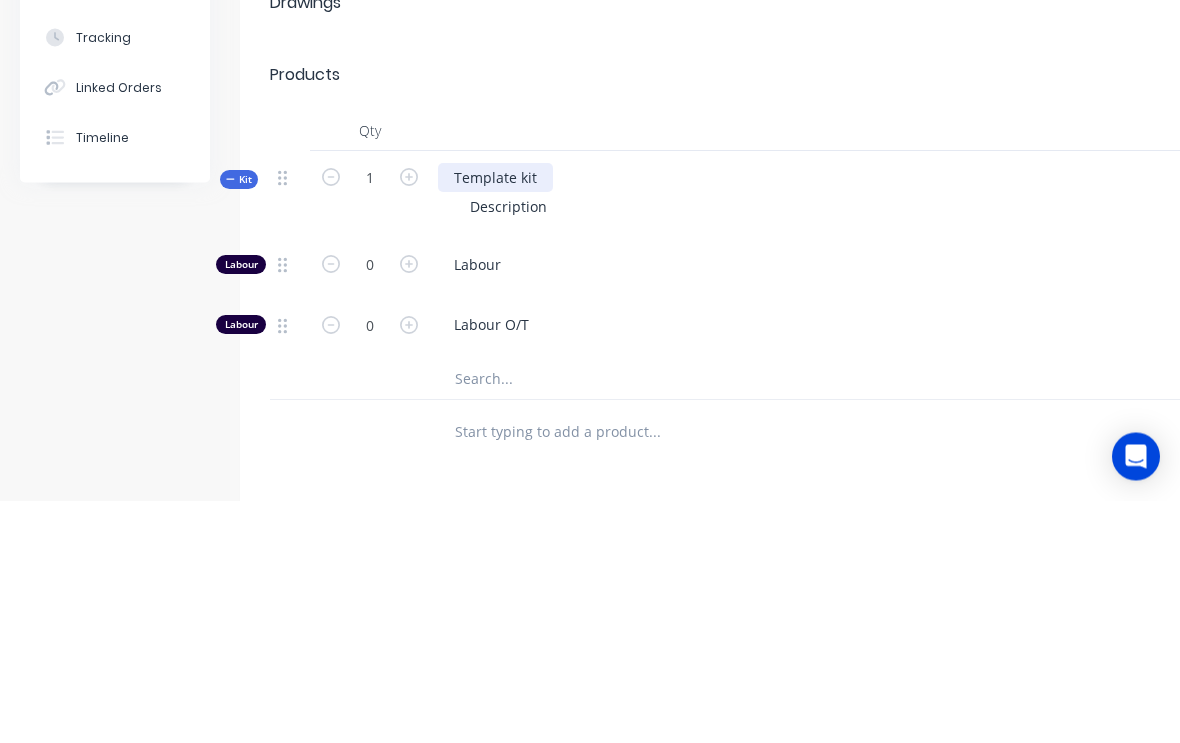 type 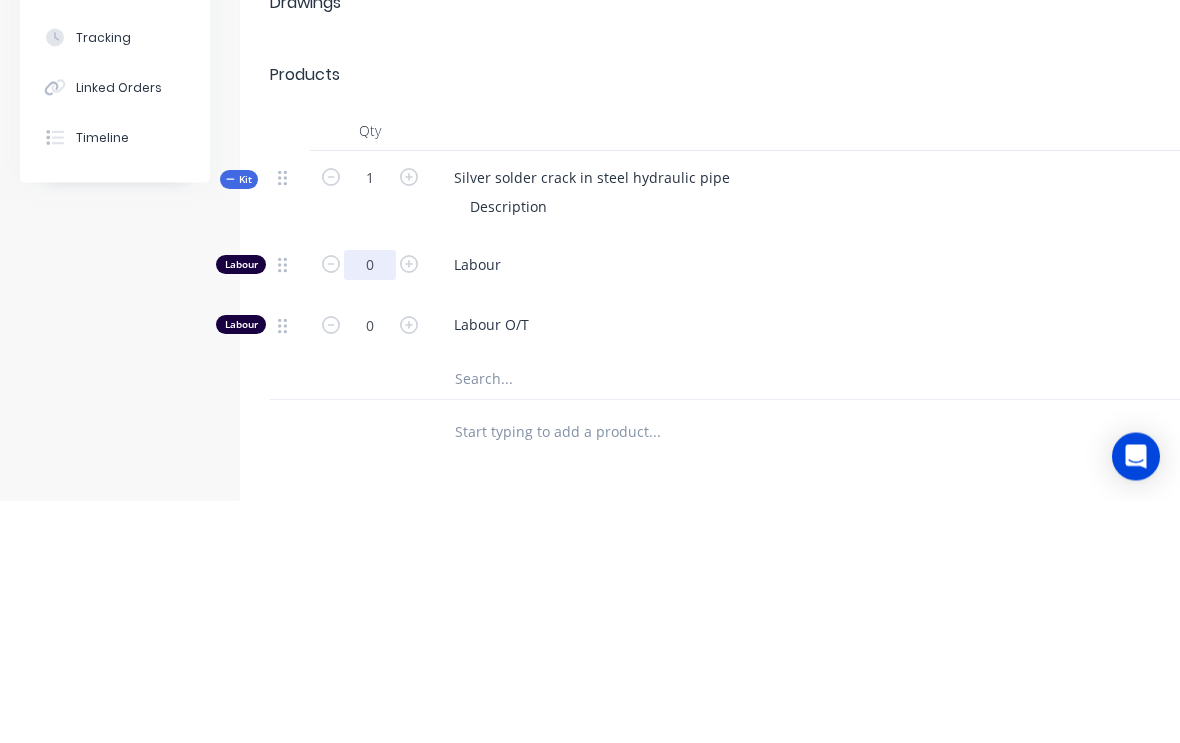 click on "0" at bounding box center [370, 508] 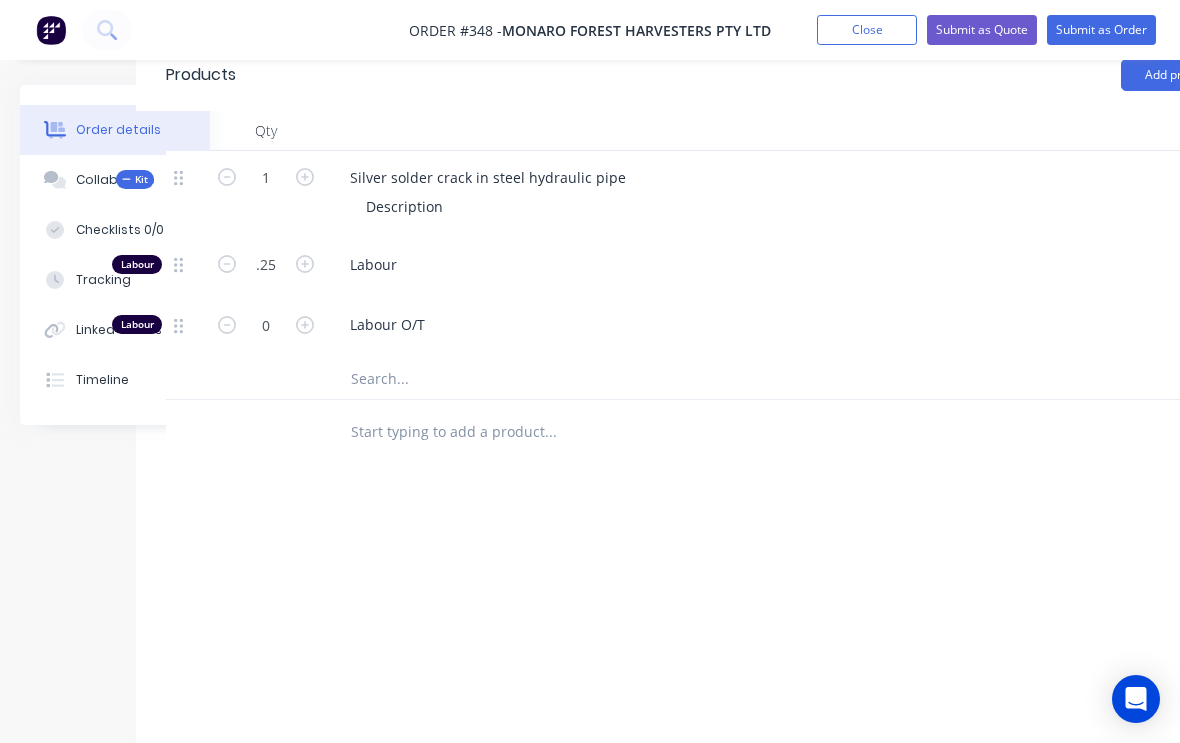 scroll, scrollTop: 743, scrollLeft: 210, axis: both 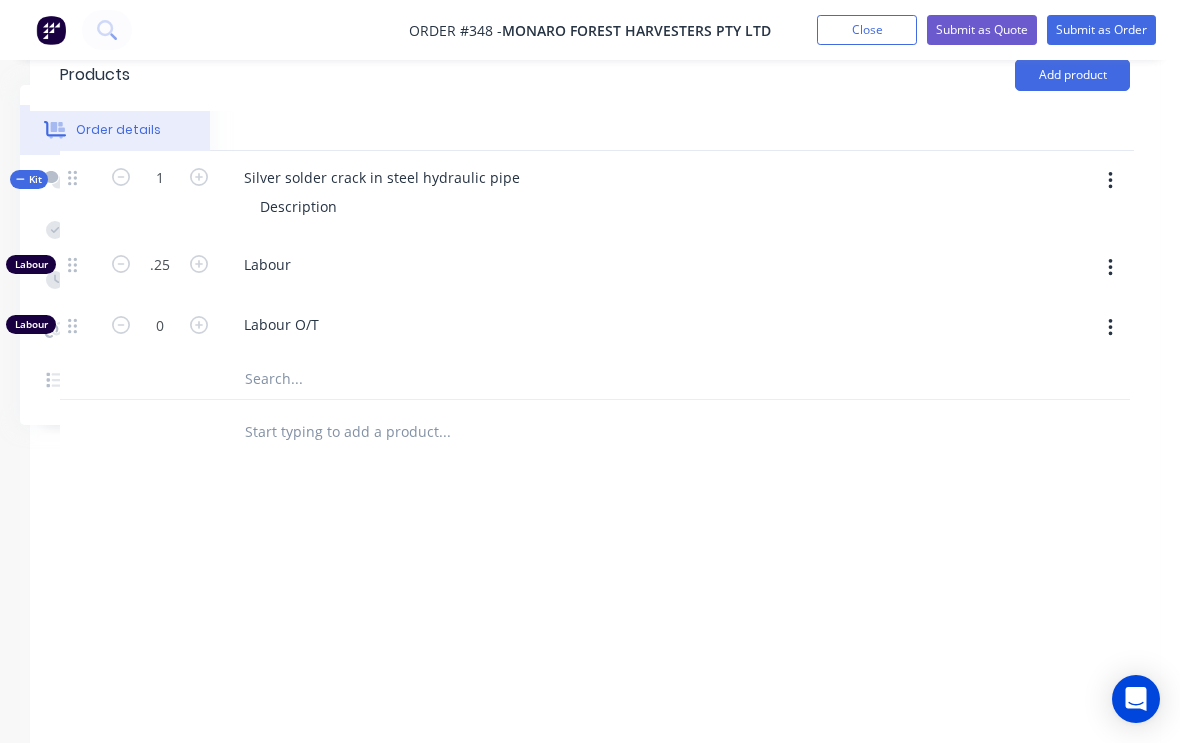 click at bounding box center (1110, 181) 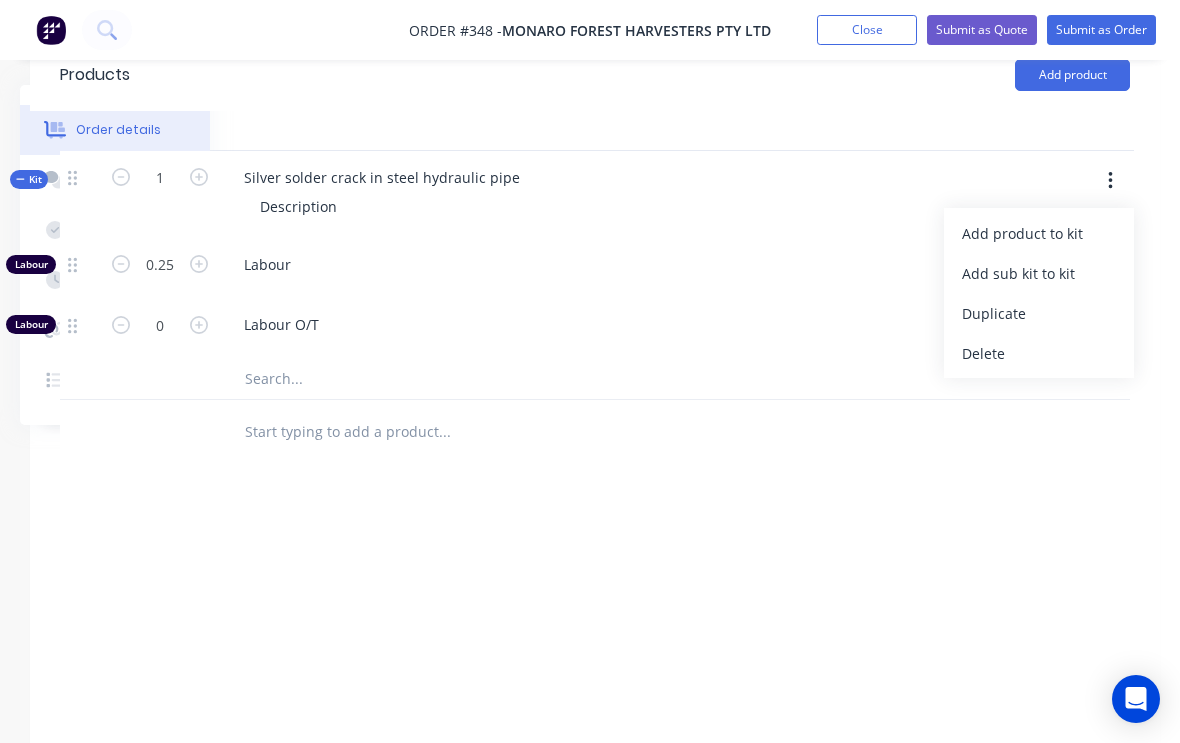 click on "Add product to kit" at bounding box center [1039, 233] 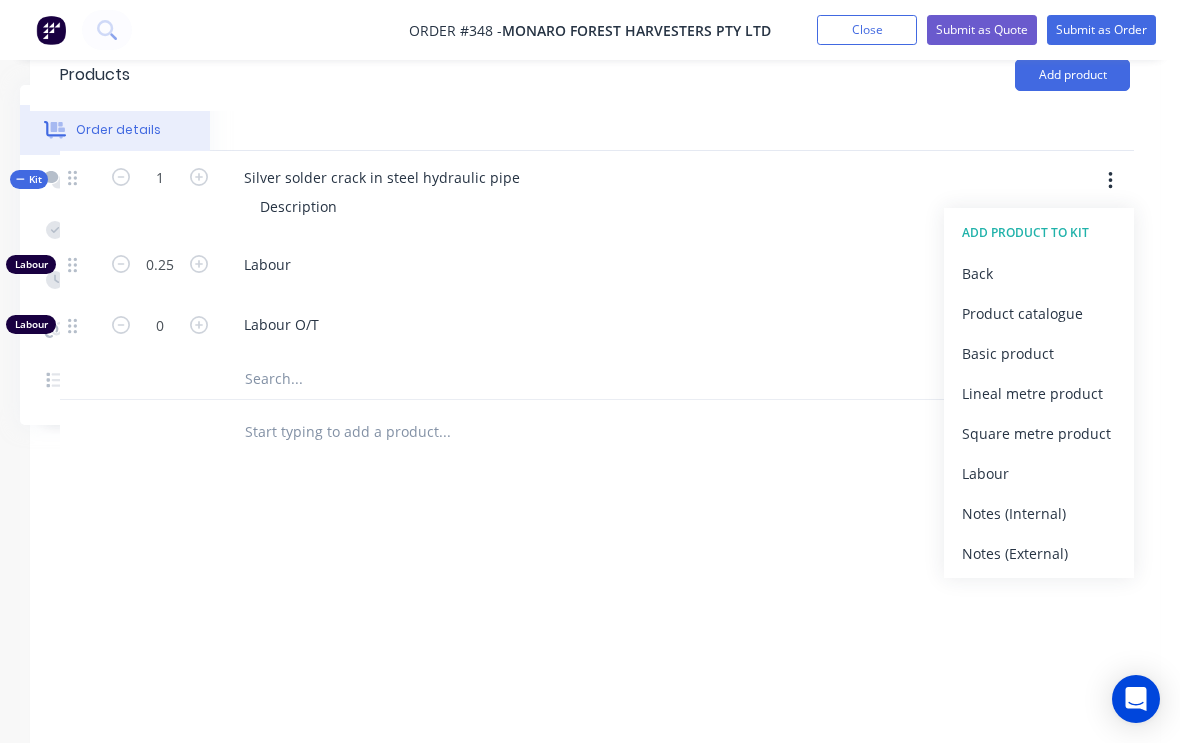 click on "Product catalogue" at bounding box center (1039, 313) 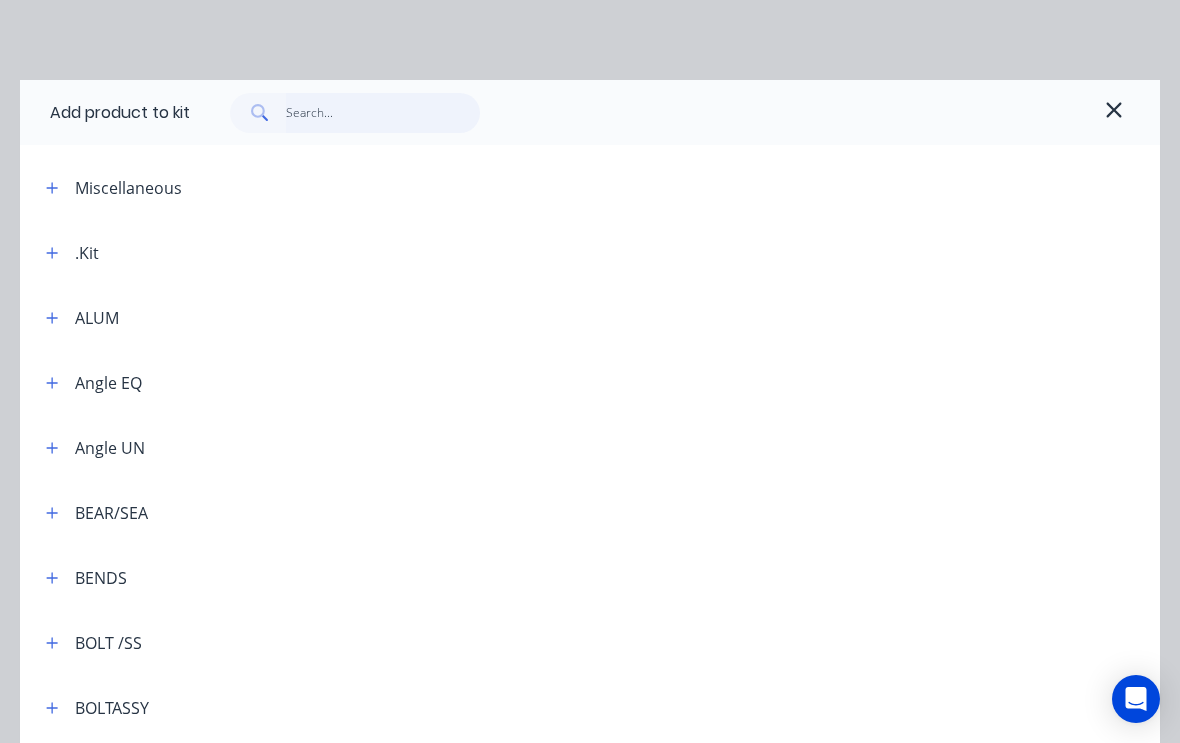 click at bounding box center (383, 113) 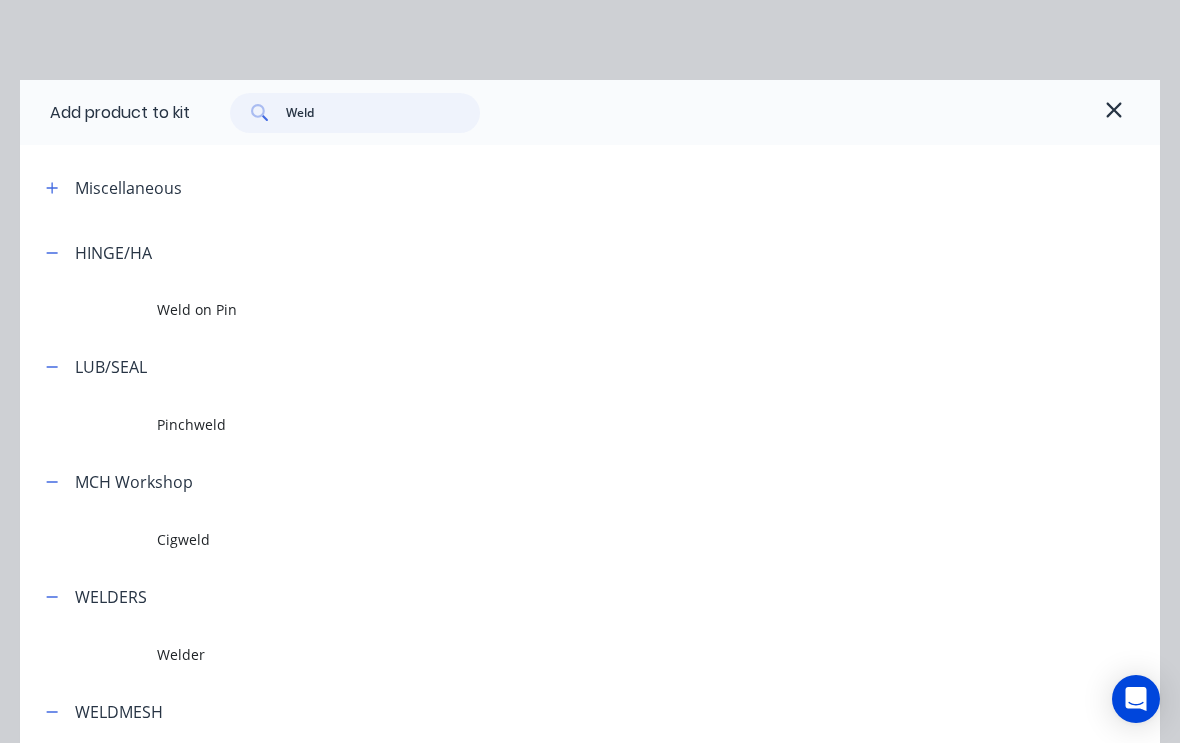 type on "[NAME]" 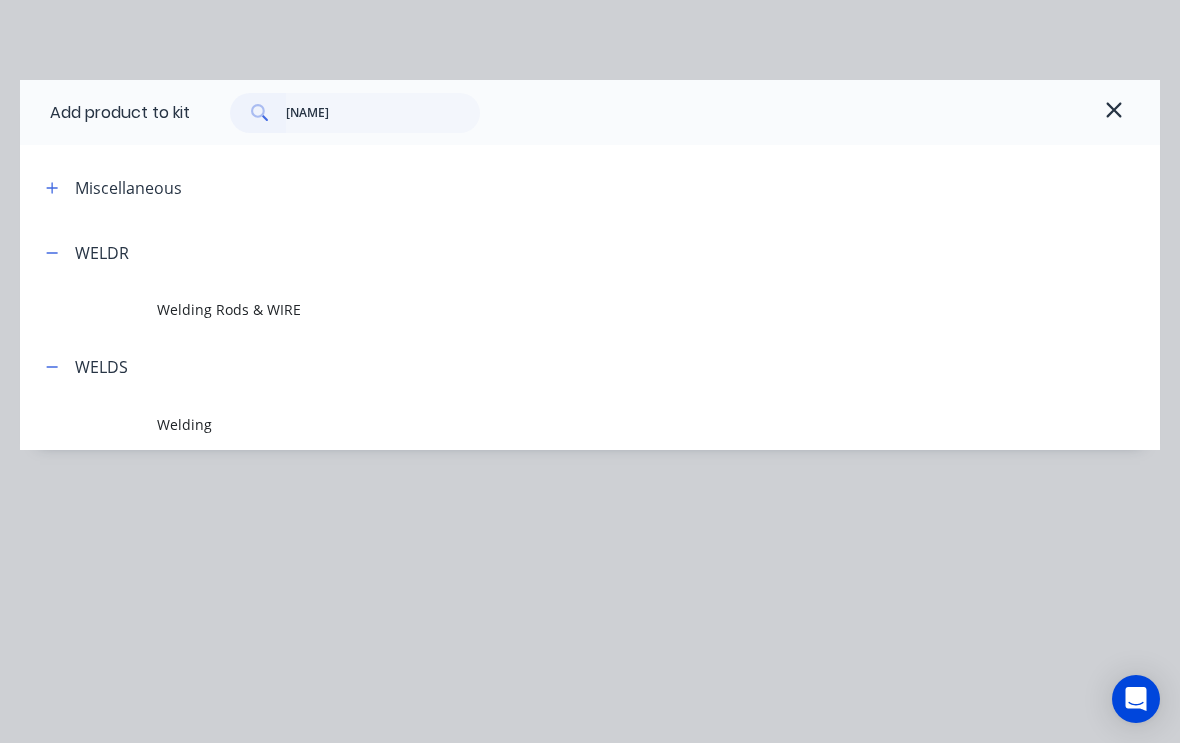 click on "Welding" at bounding box center [558, 424] 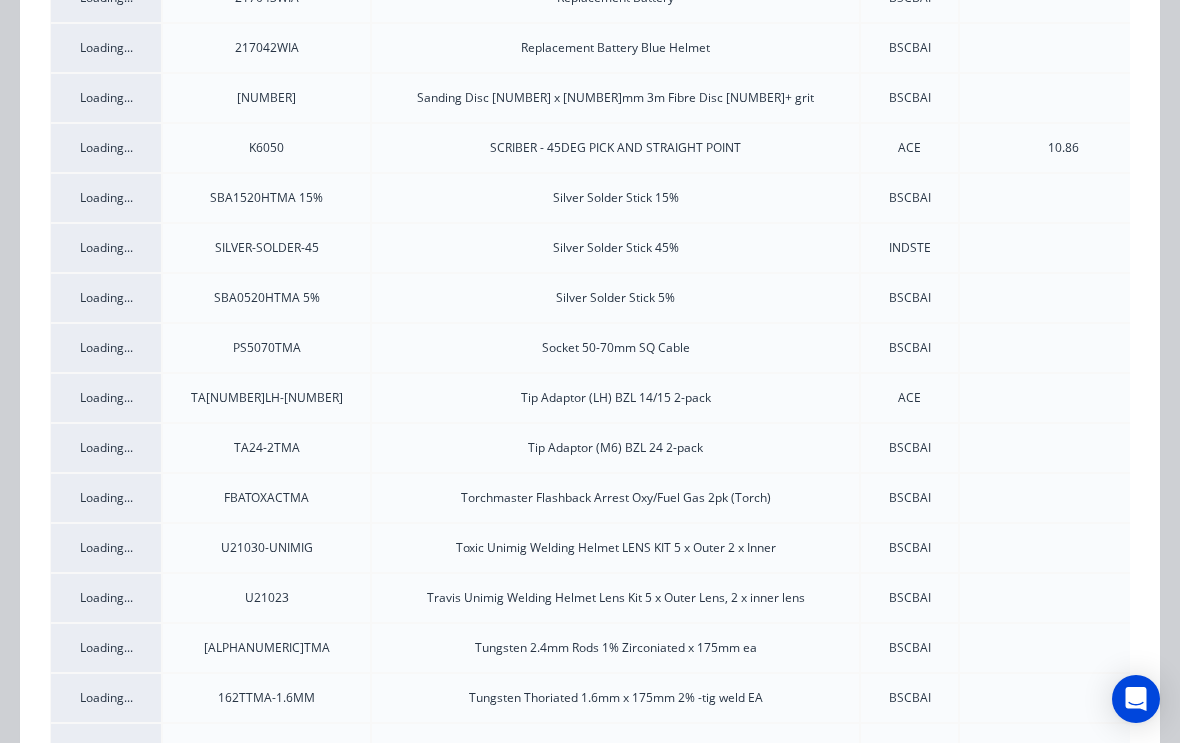 scroll, scrollTop: 4546, scrollLeft: 0, axis: vertical 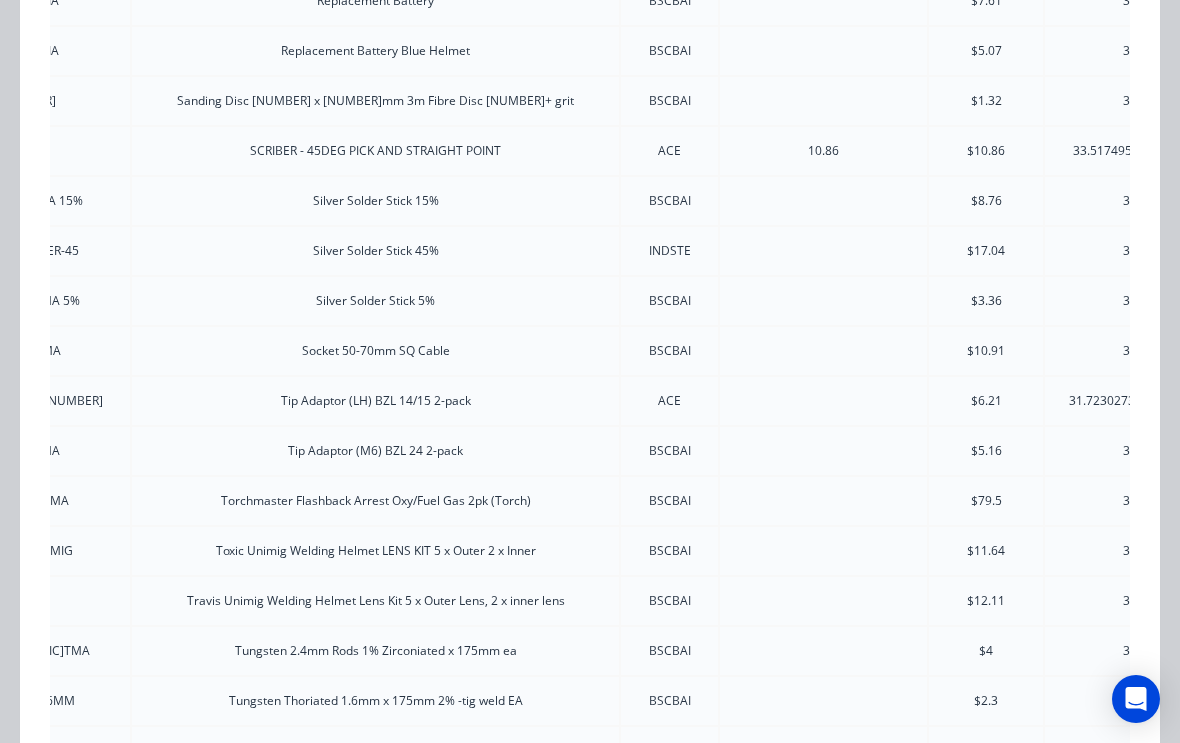 click on "33%" at bounding box center [1135, 251] 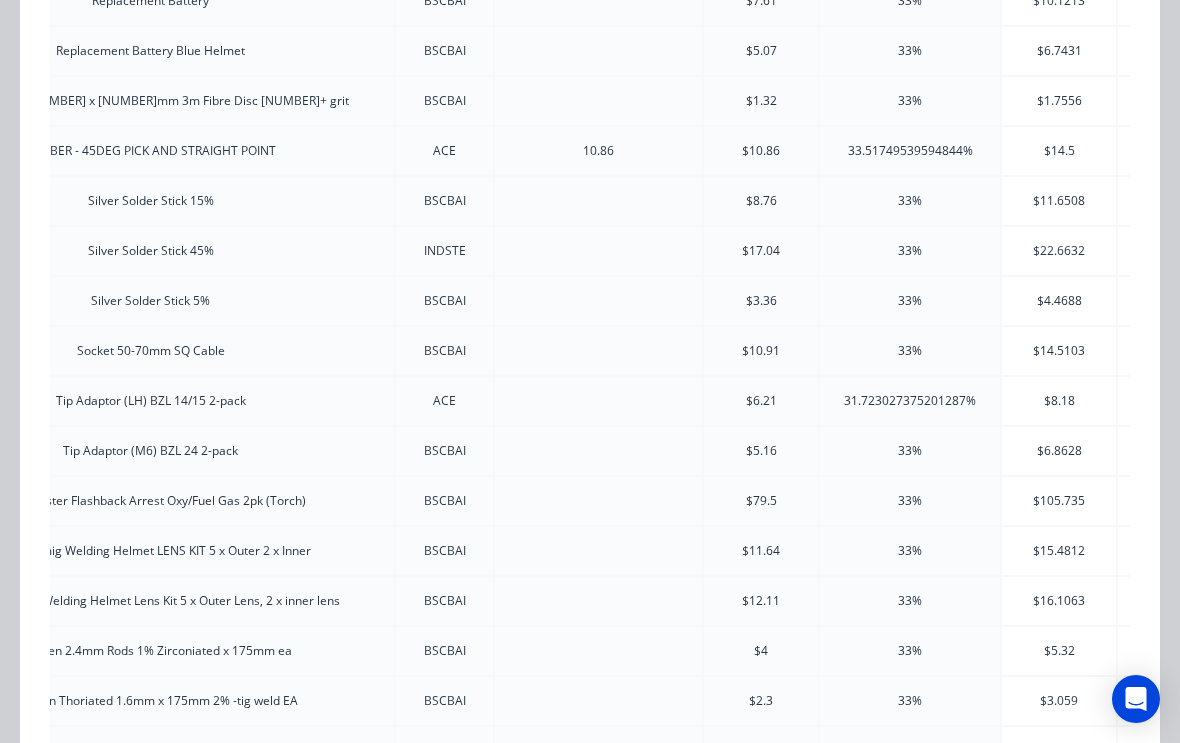 scroll, scrollTop: 0, scrollLeft: 471, axis: horizontal 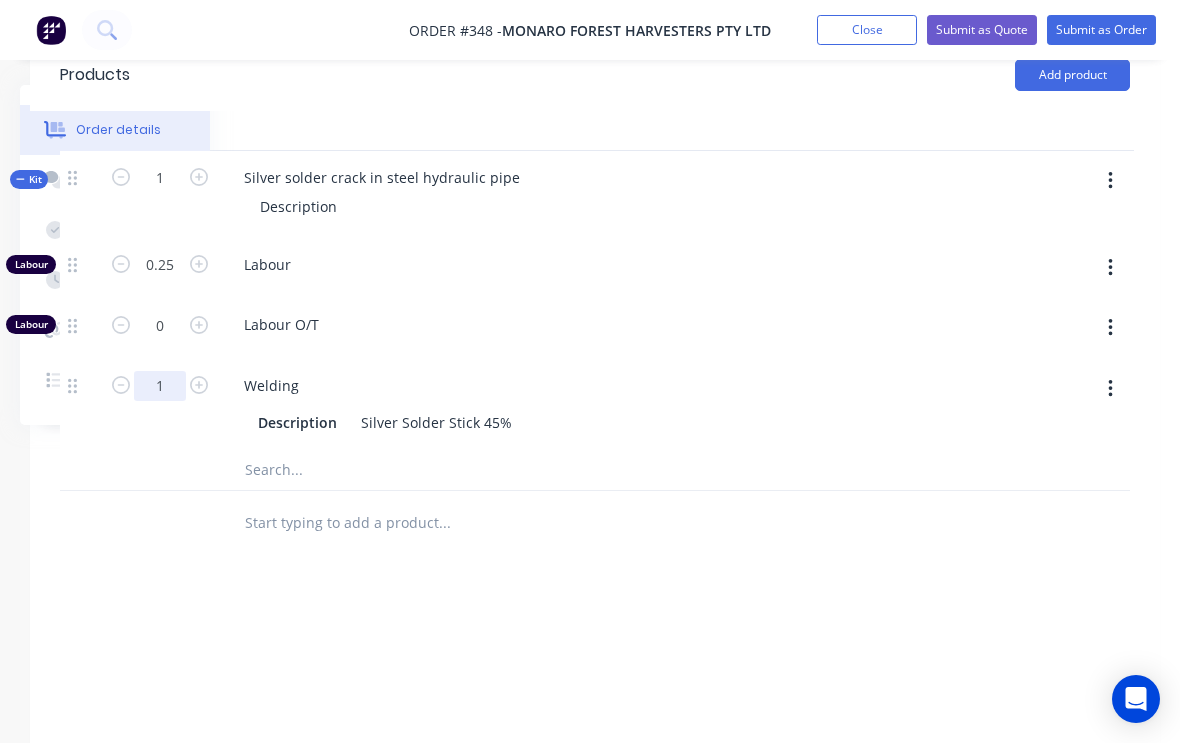 click on "1" at bounding box center [160, 265] 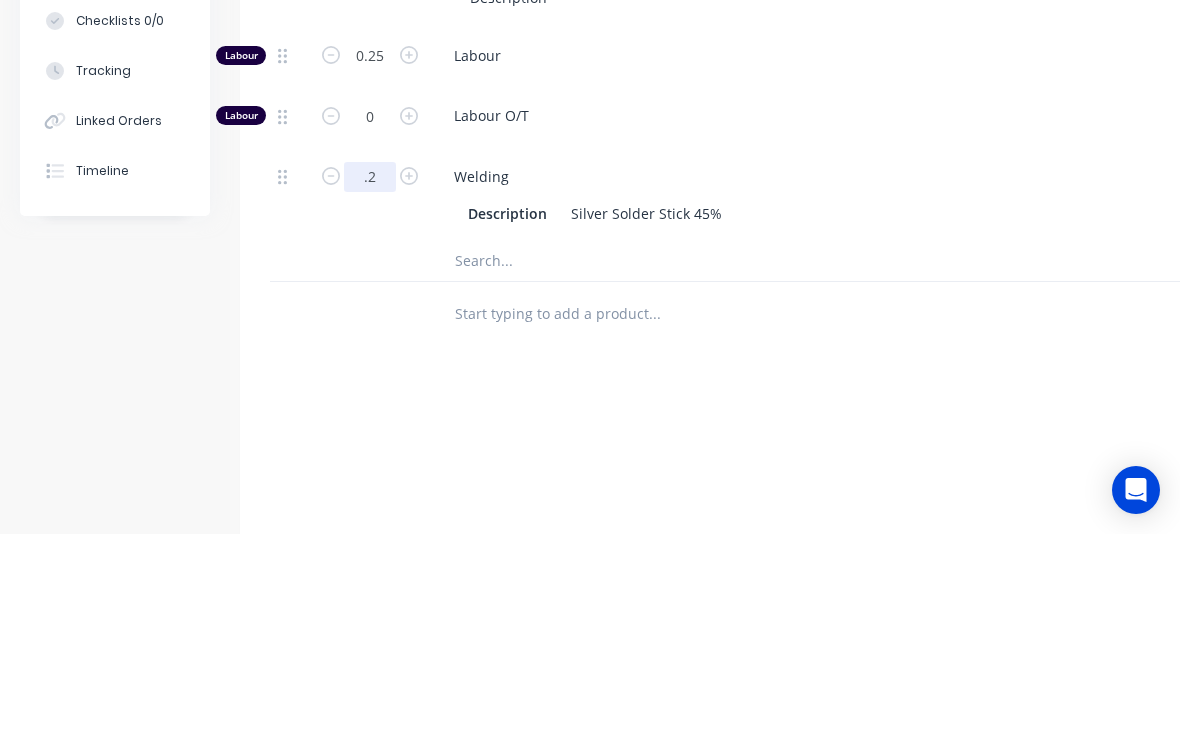 type on ".25" 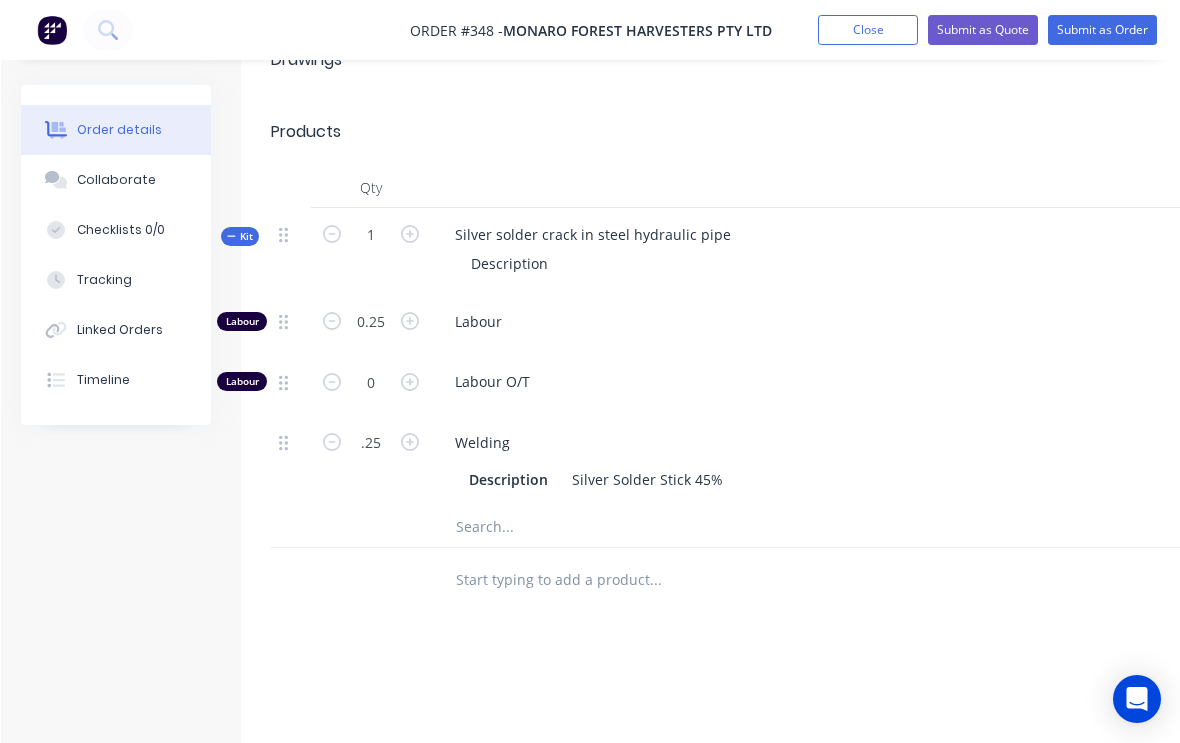 scroll, scrollTop: 685, scrollLeft: 0, axis: vertical 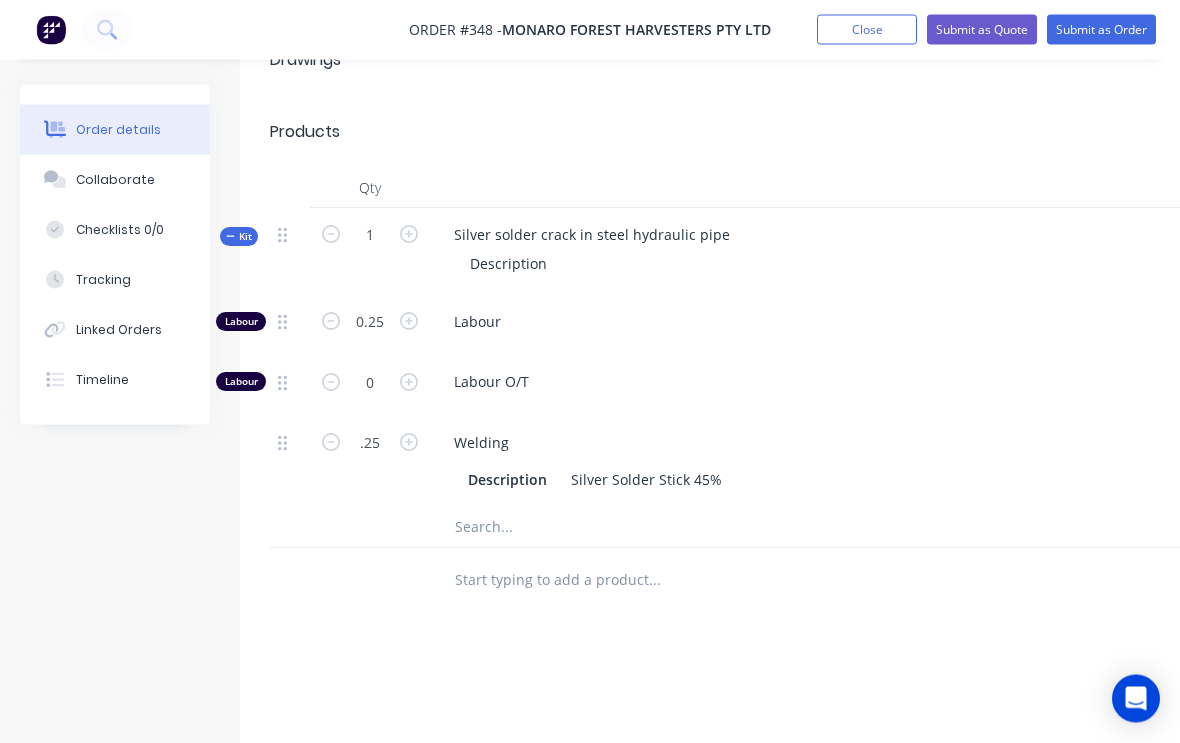 click on "Tracking" at bounding box center (115, 280) 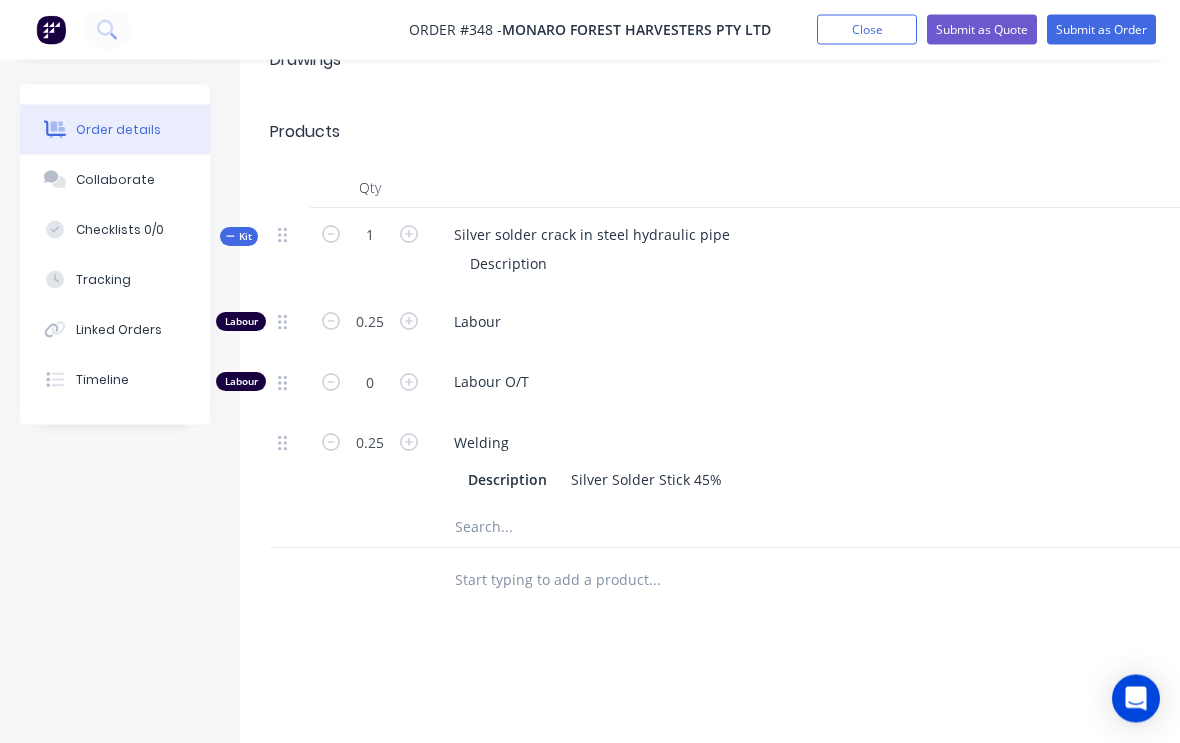 scroll, scrollTop: 0, scrollLeft: 0, axis: both 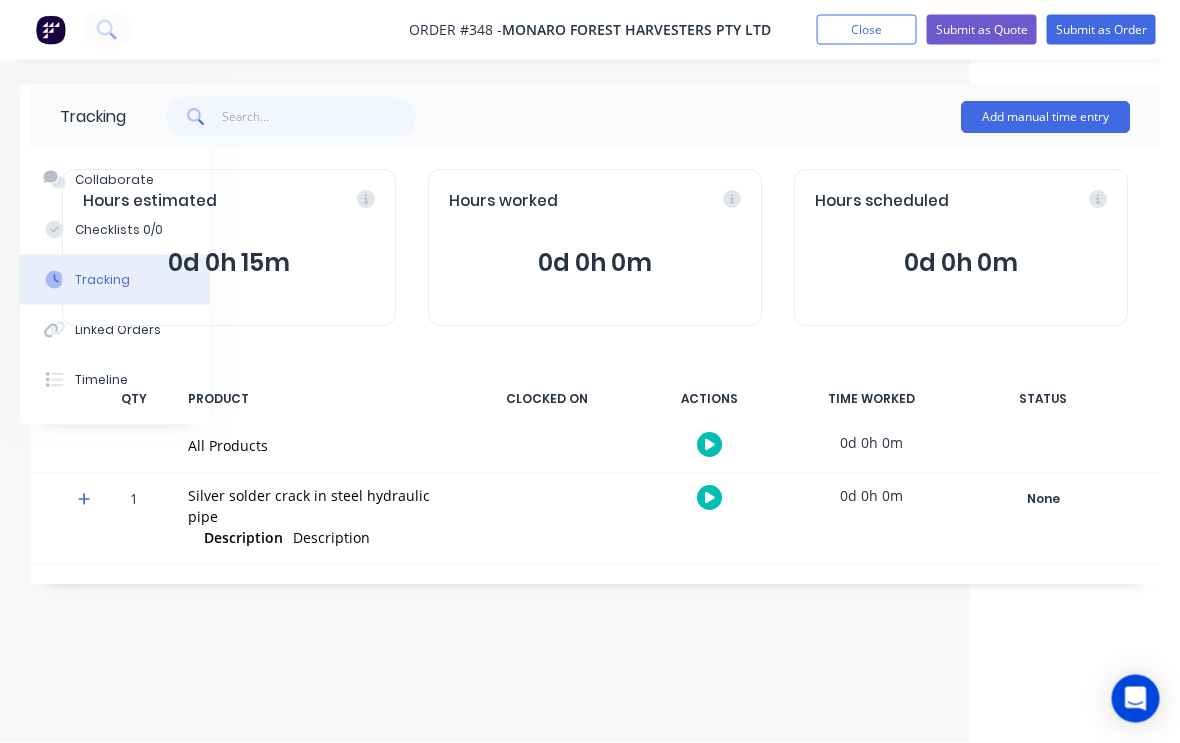 click on "Add manual time entry" at bounding box center (1046, 118) 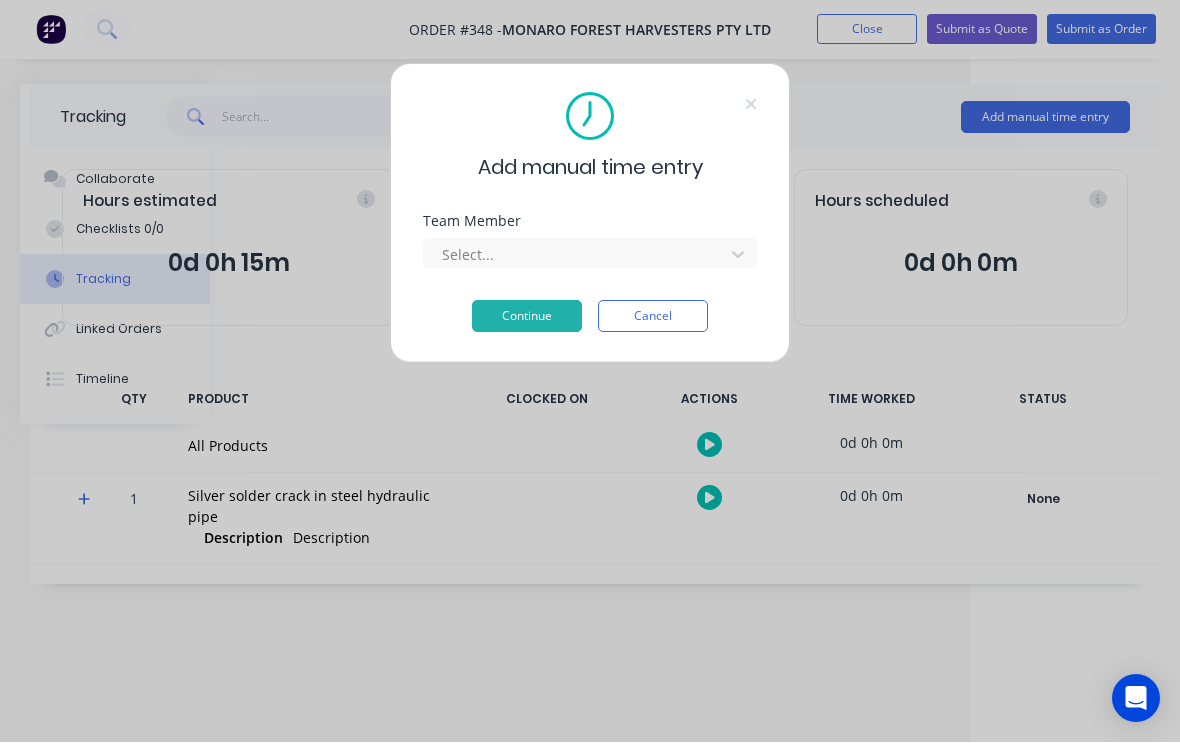 click on "Continue" at bounding box center (527, 317) 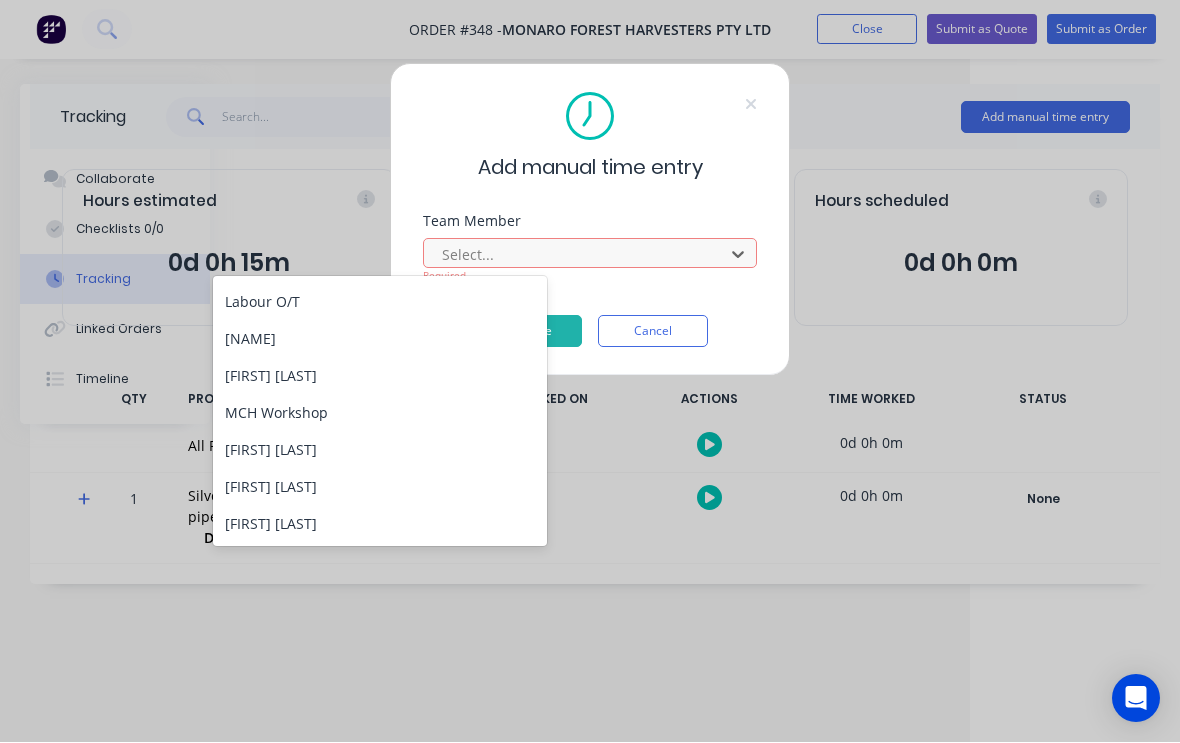 scroll, scrollTop: 108, scrollLeft: 0, axis: vertical 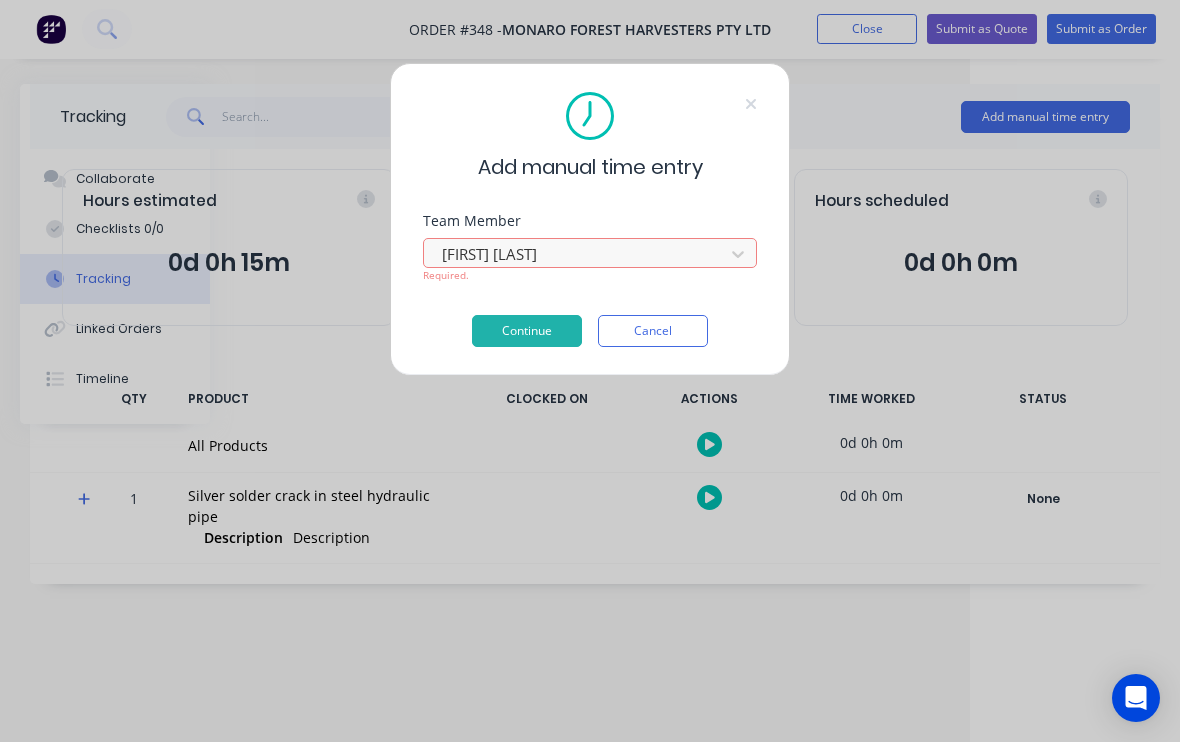 click on "Continue" at bounding box center [527, 332] 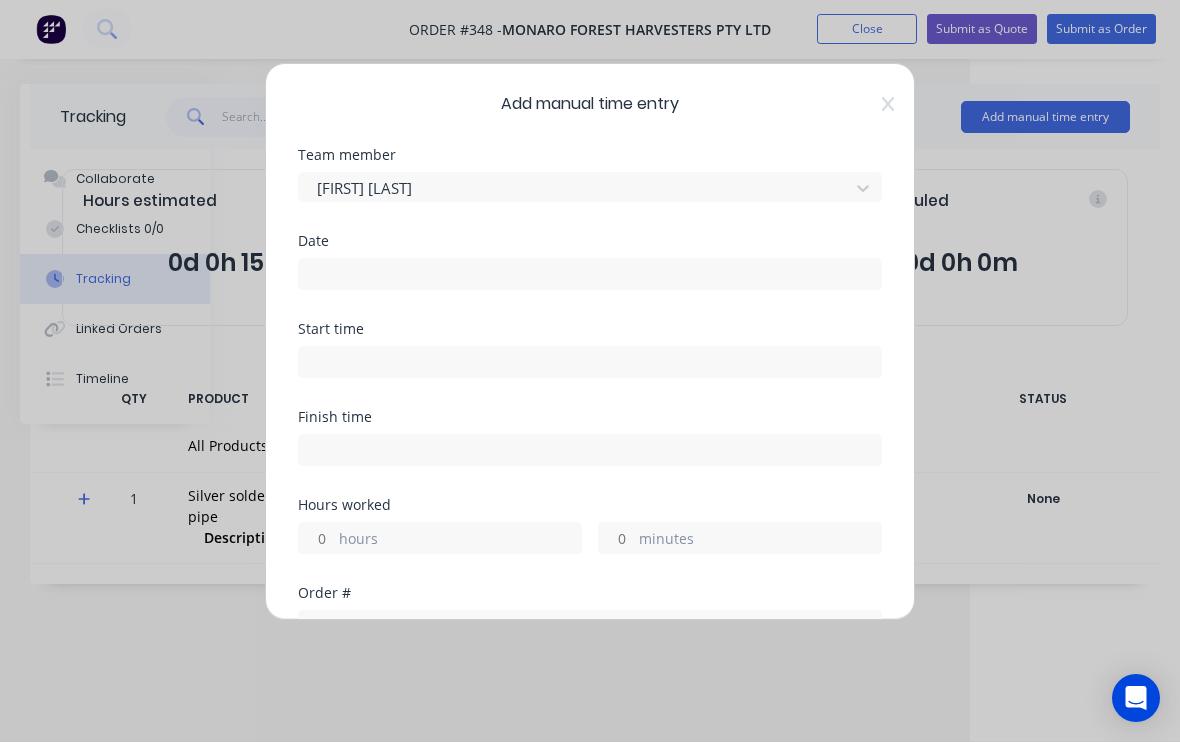 click at bounding box center (590, 275) 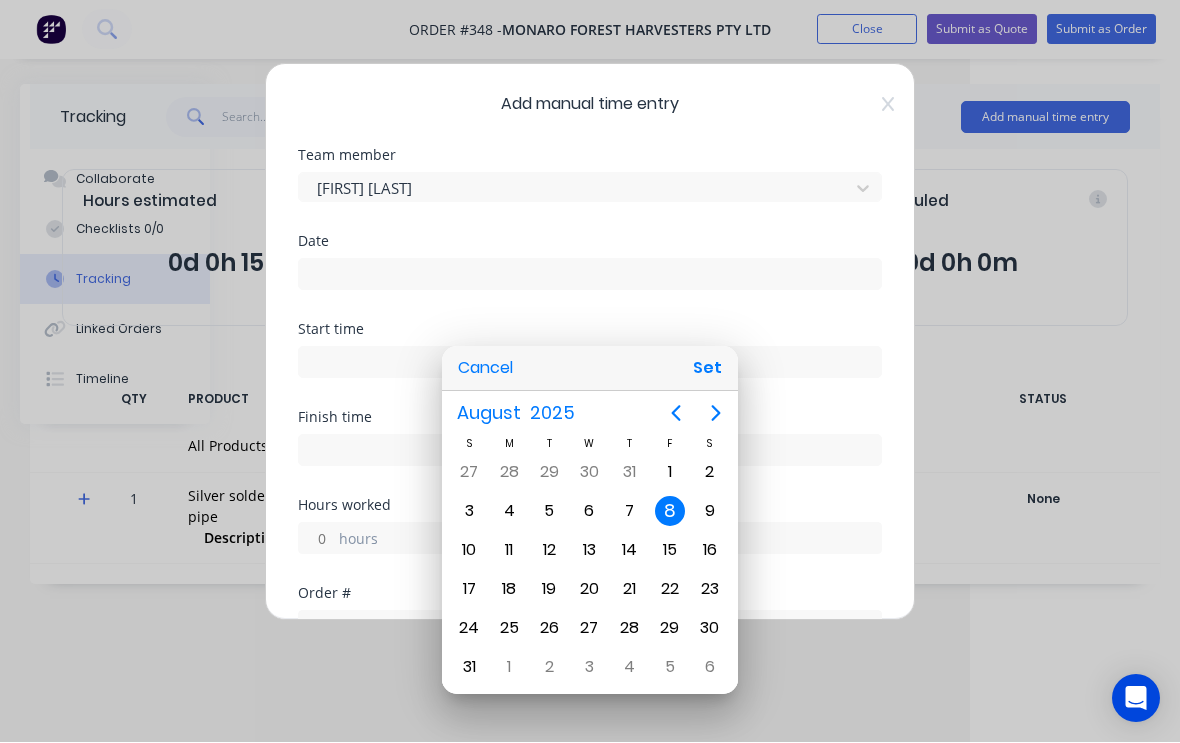 click on "Set" at bounding box center (707, 369) 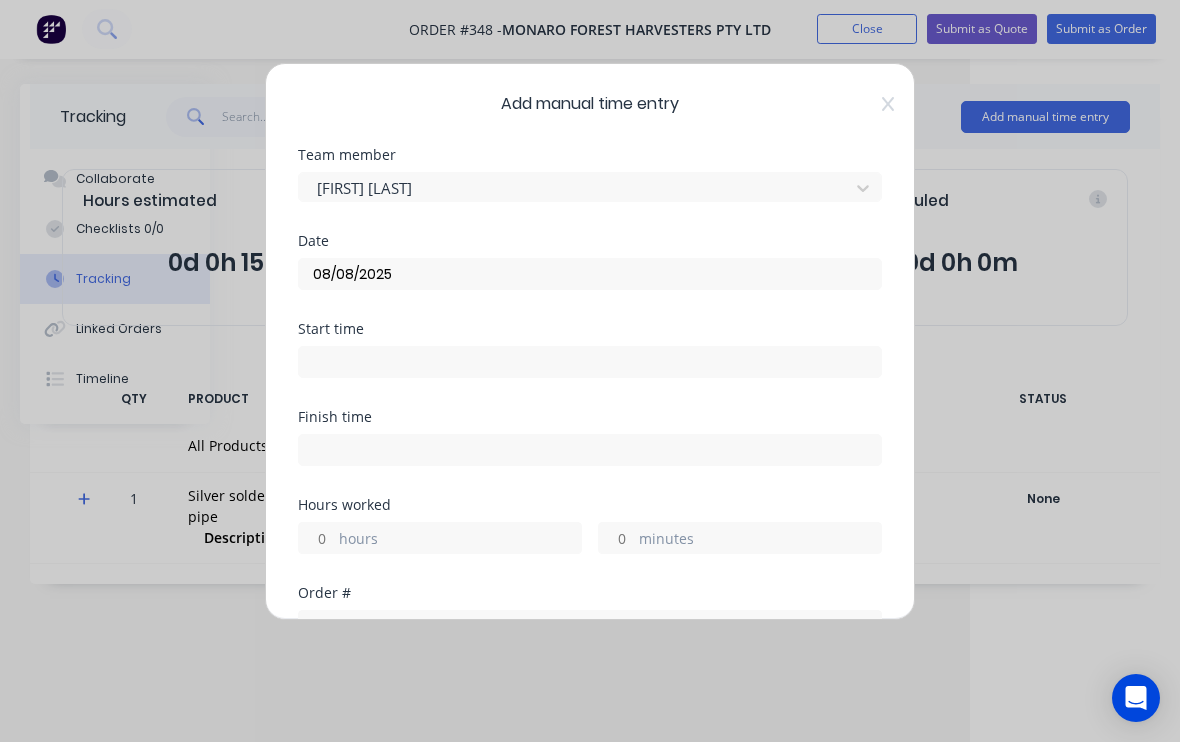 click at bounding box center [590, 363] 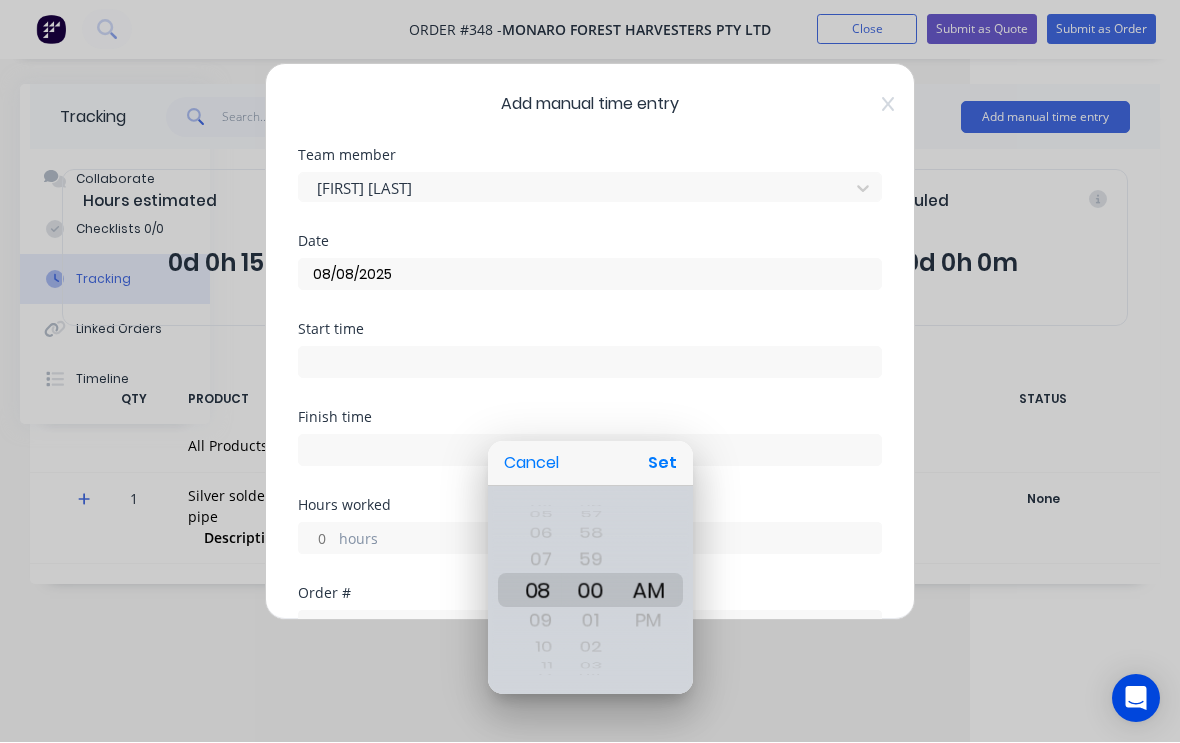 click on "Set" at bounding box center [662, 464] 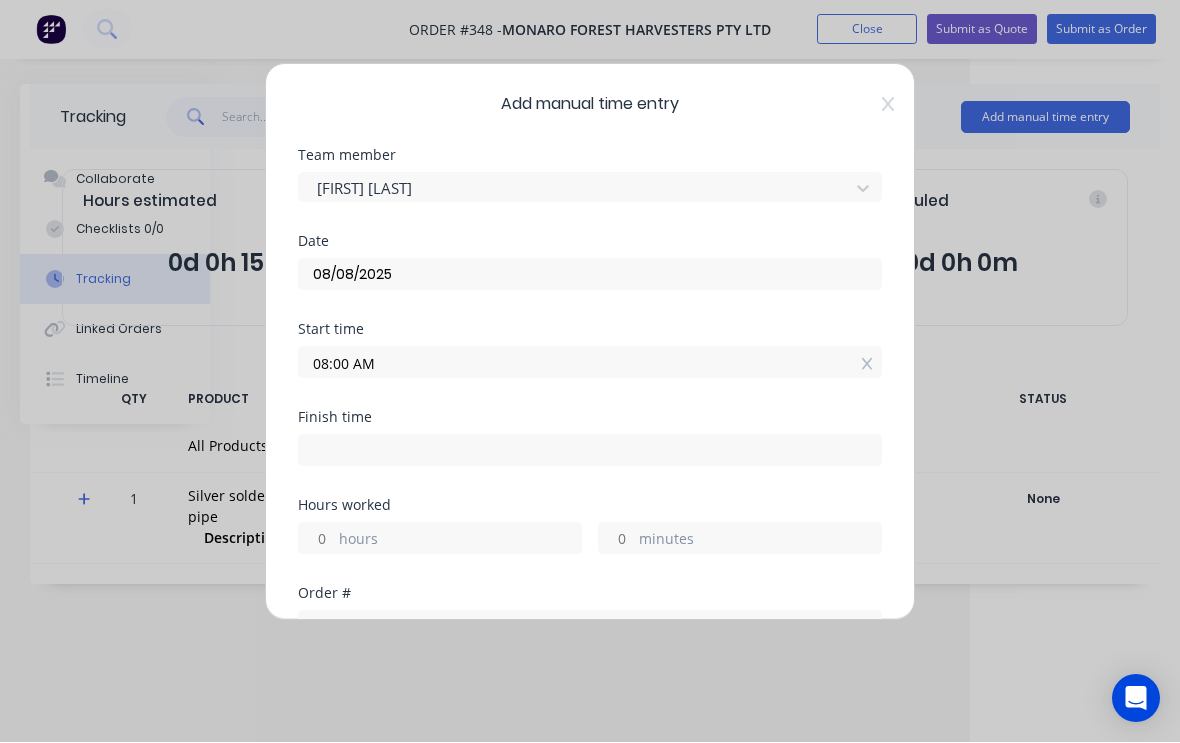 click at bounding box center [590, 448] 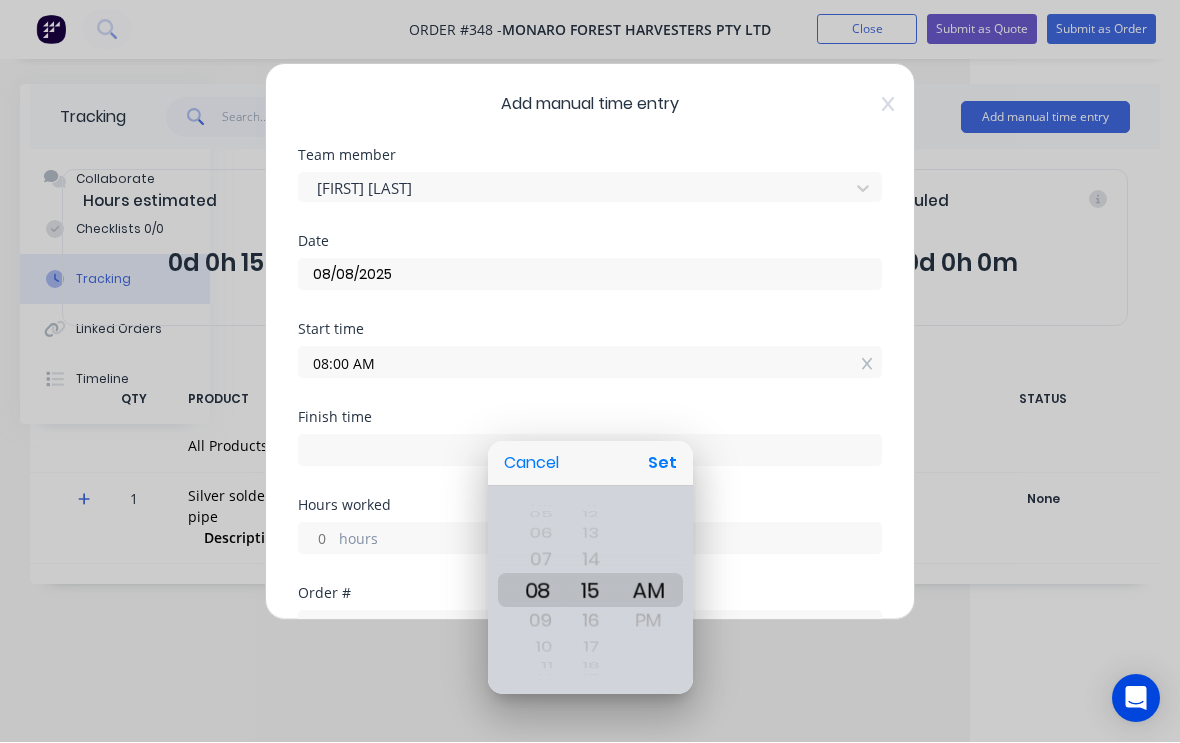 click on "Set" at bounding box center [662, 464] 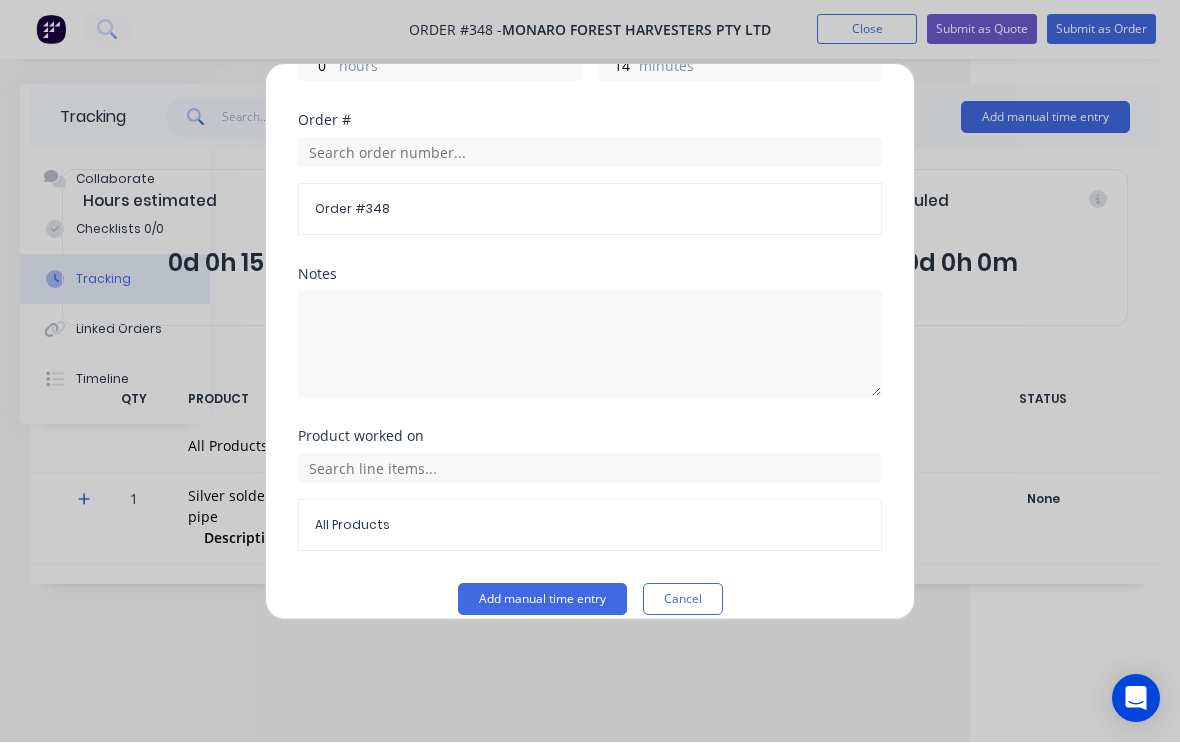 scroll, scrollTop: 472, scrollLeft: 0, axis: vertical 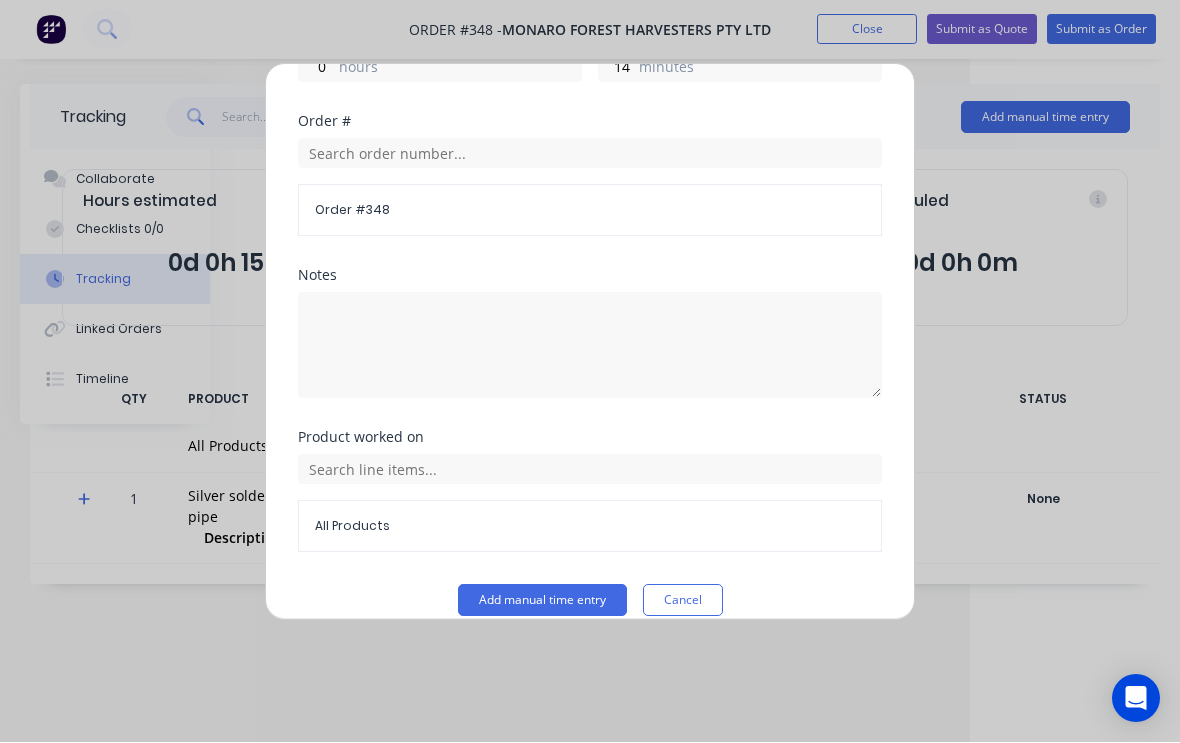 click on "Add manual time entry" at bounding box center [542, 601] 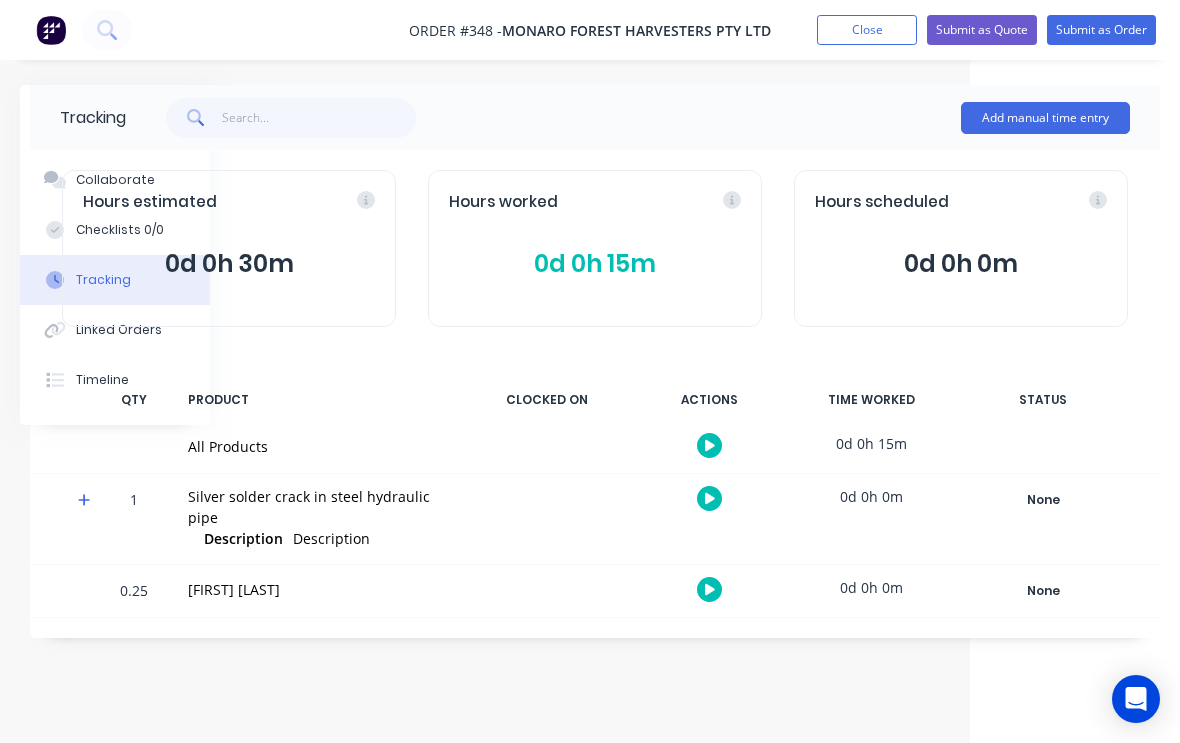 click on "Submit as Order" at bounding box center [1101, 30] 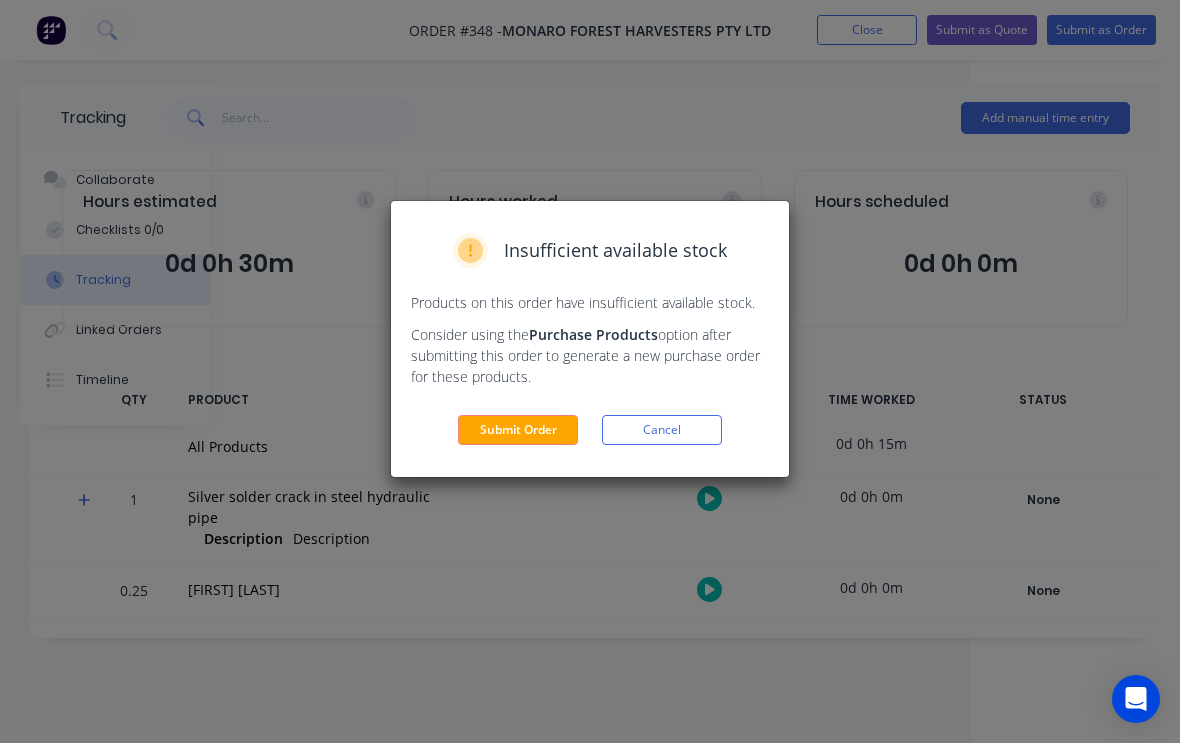 click on "Submit Order" at bounding box center [518, 430] 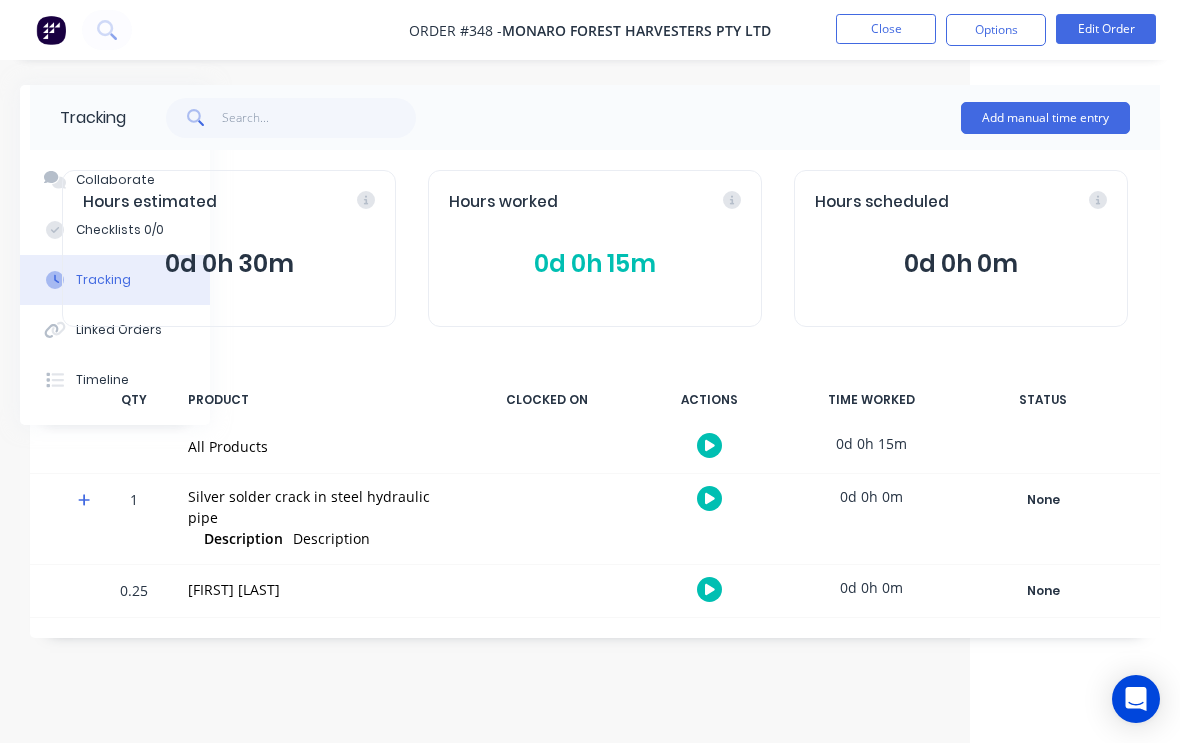 click on "Close" at bounding box center [886, 29] 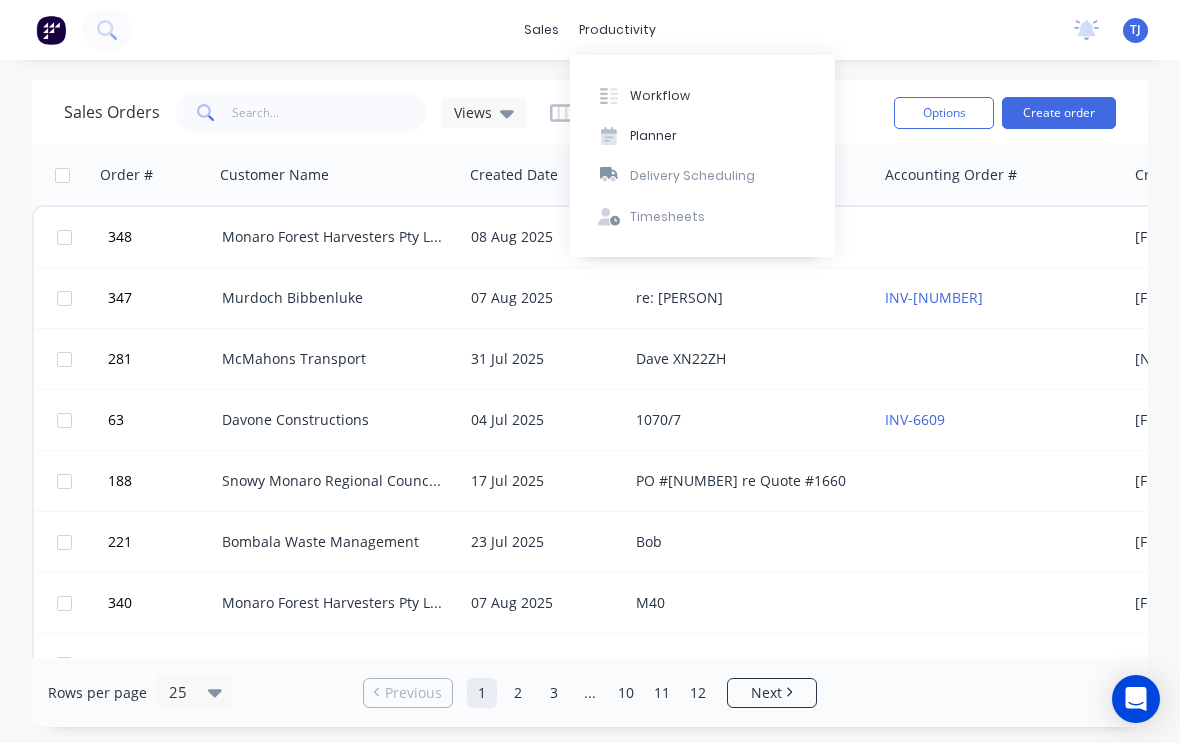 click on "Workflow" at bounding box center [702, 95] 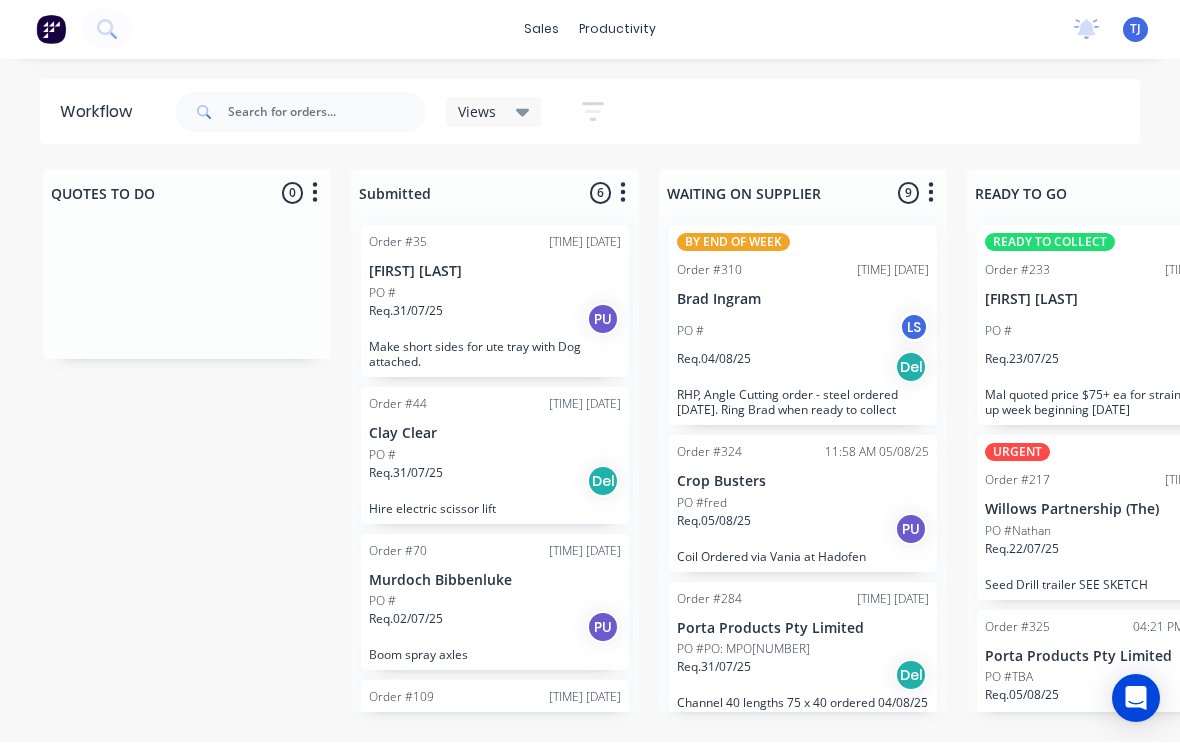 scroll, scrollTop: 1, scrollLeft: 0, axis: vertical 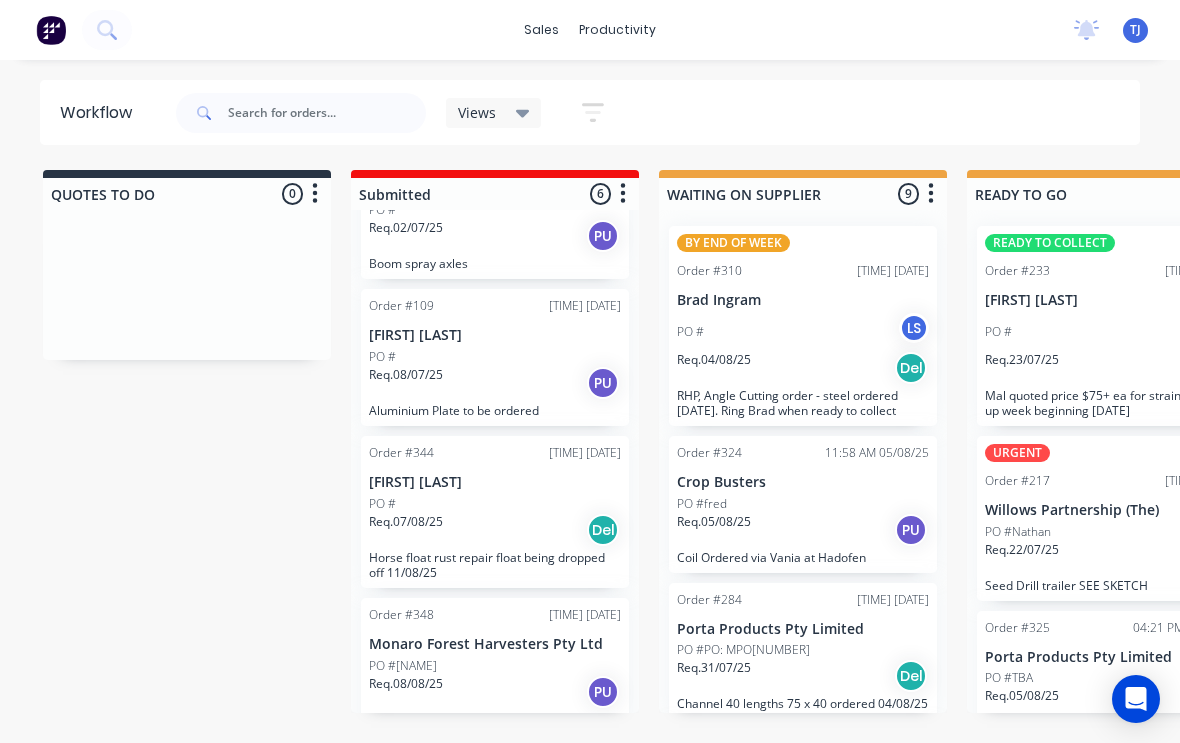 click on "PO #[NAME]" at bounding box center [495, 666] 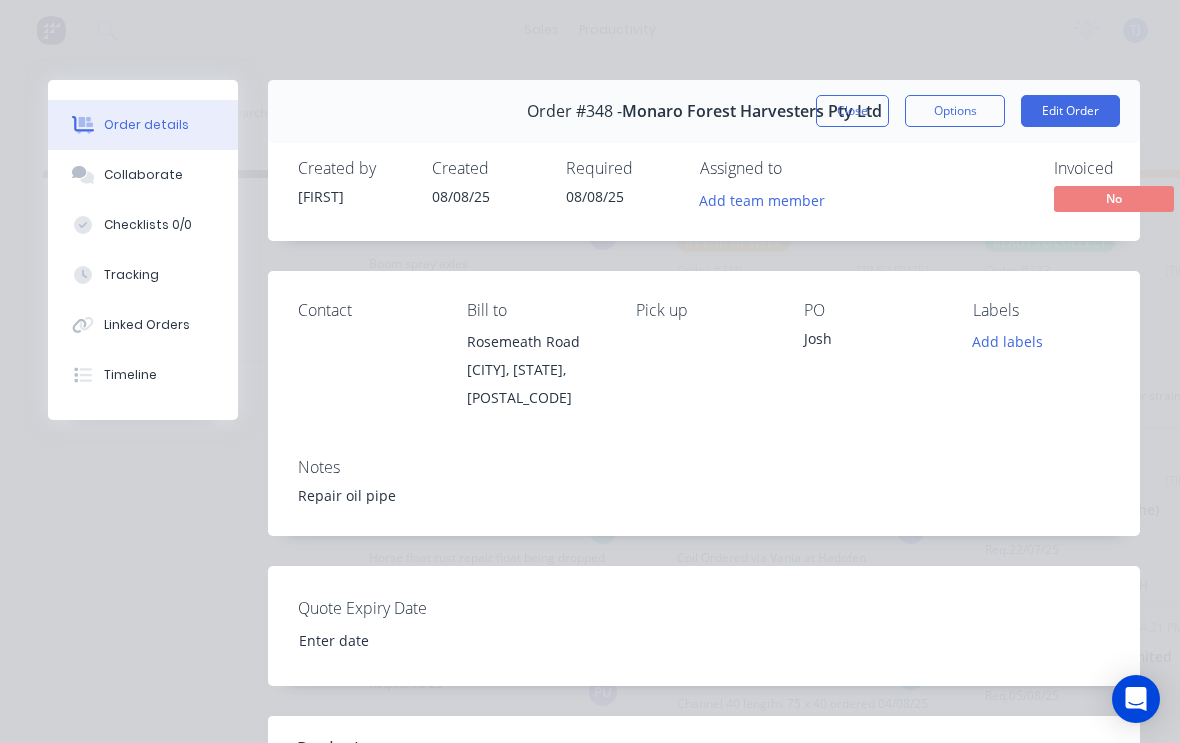 click on "Add labels" at bounding box center [1008, 341] 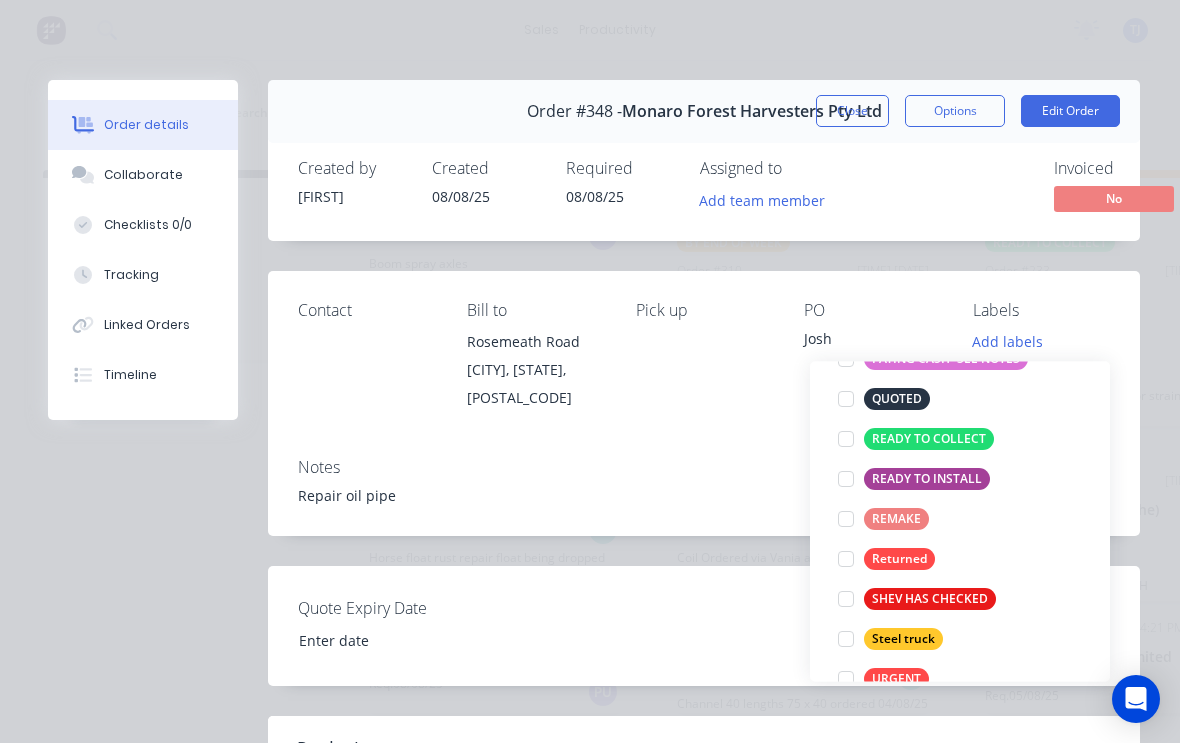 scroll, scrollTop: 394, scrollLeft: 0, axis: vertical 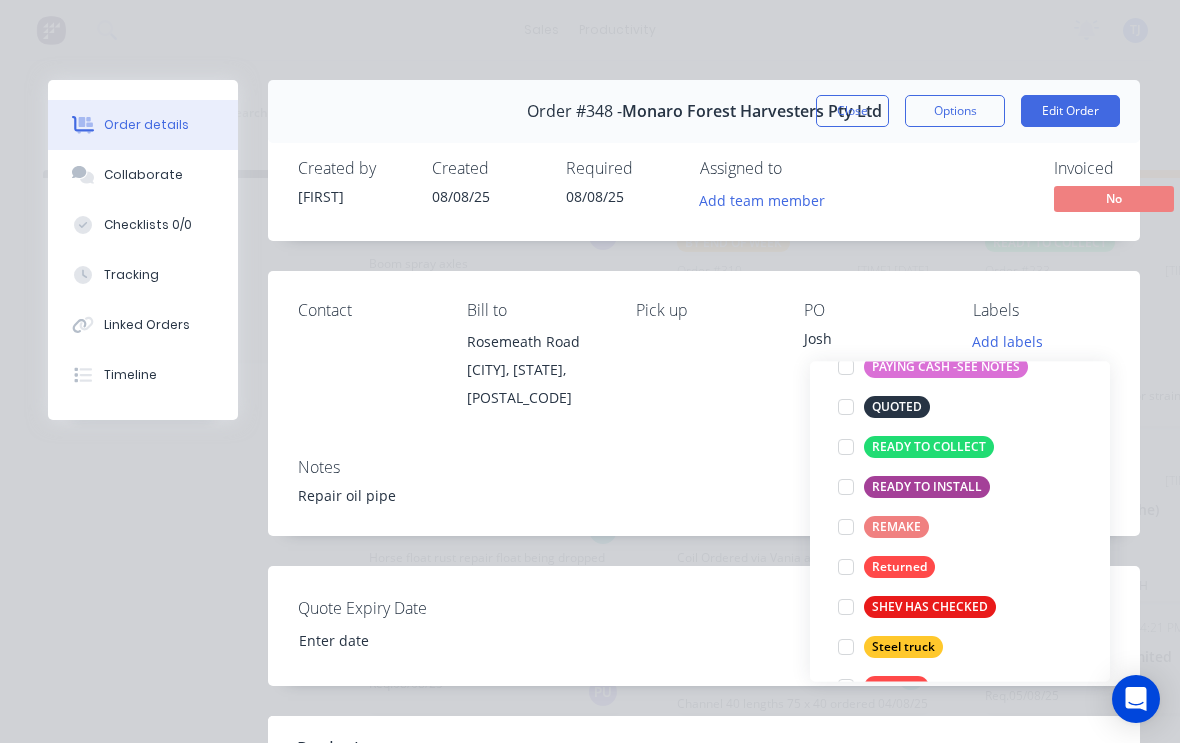 click at bounding box center (846, 448) 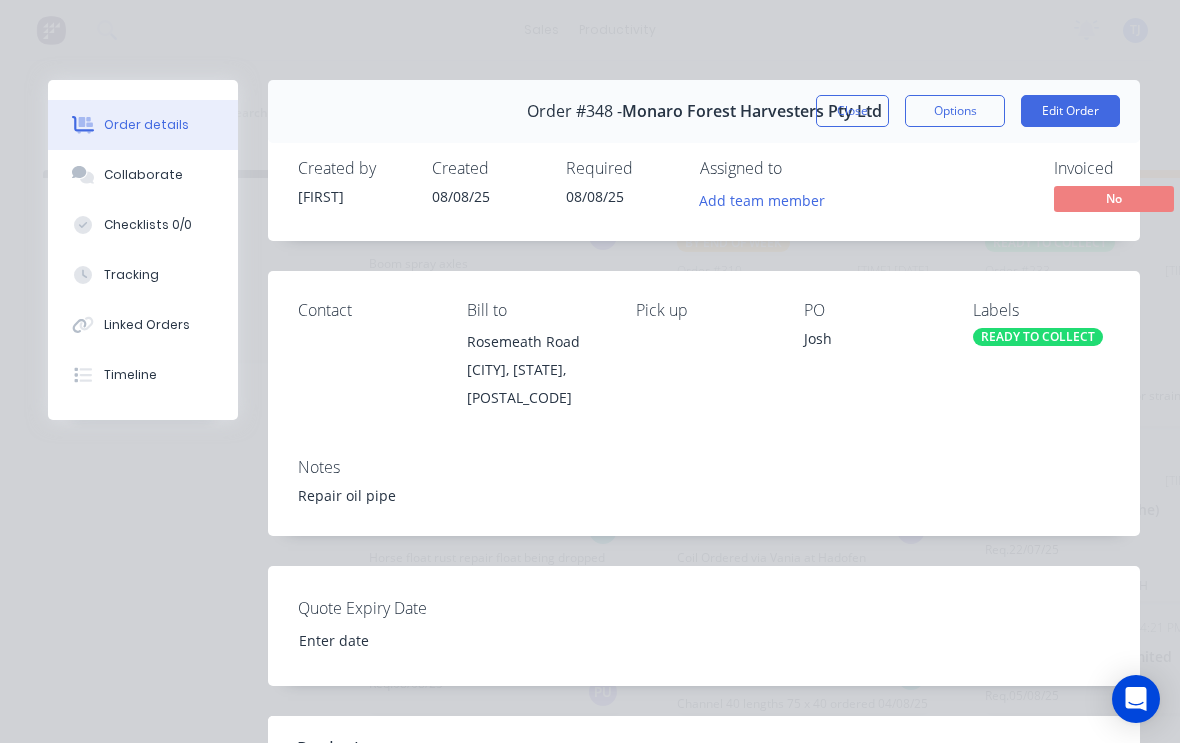 click on "Repair oil pipe" at bounding box center (704, 495) 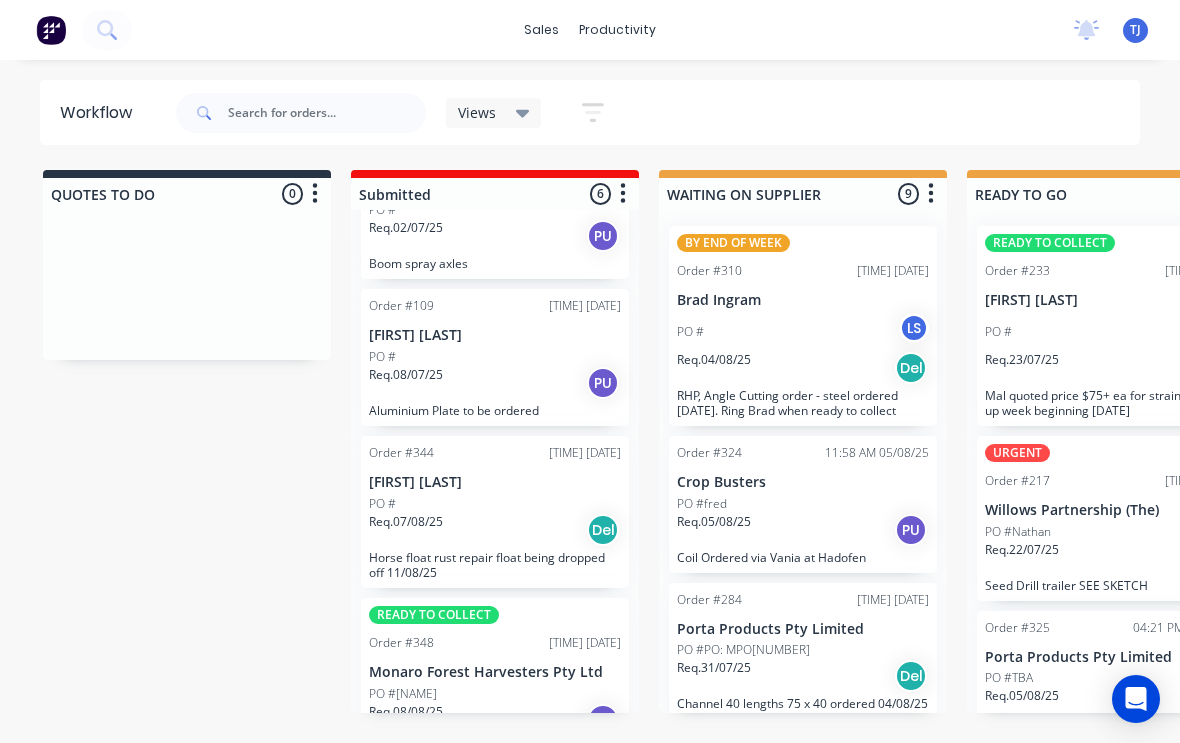 scroll, scrollTop: 3, scrollLeft: 0, axis: vertical 